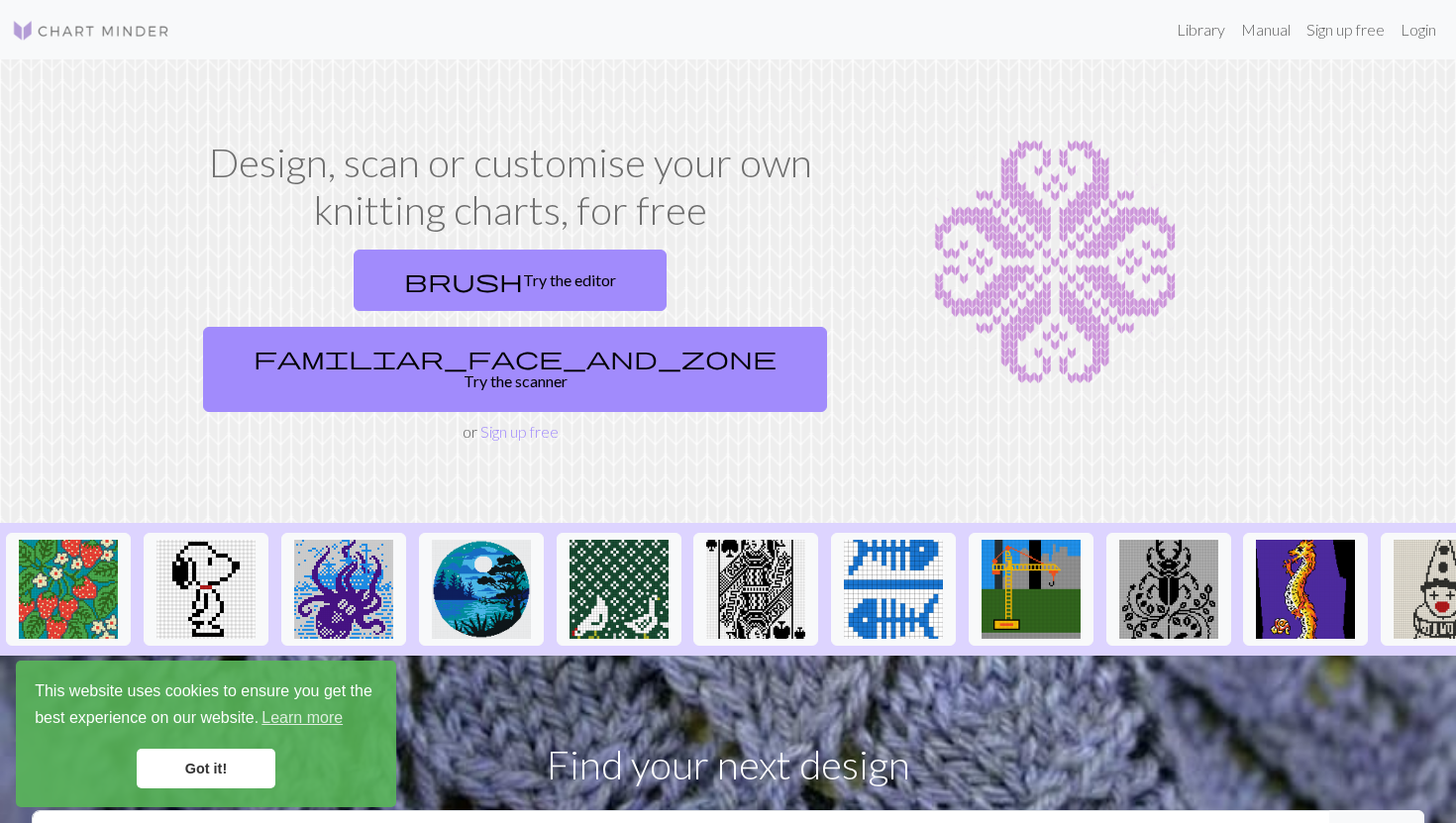 scroll, scrollTop: 0, scrollLeft: 0, axis: both 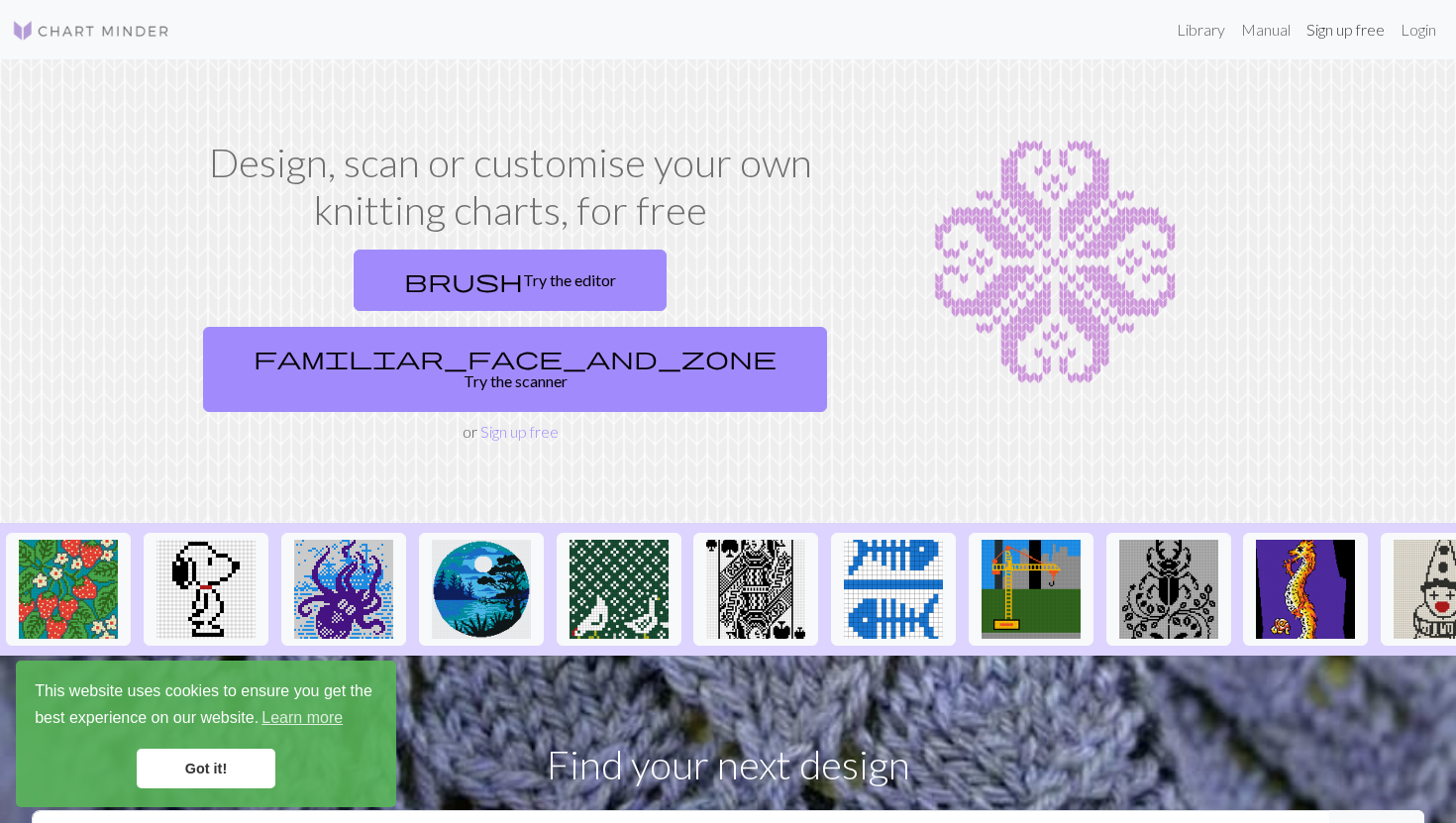click on "Sign up free" at bounding box center (1345, 30) 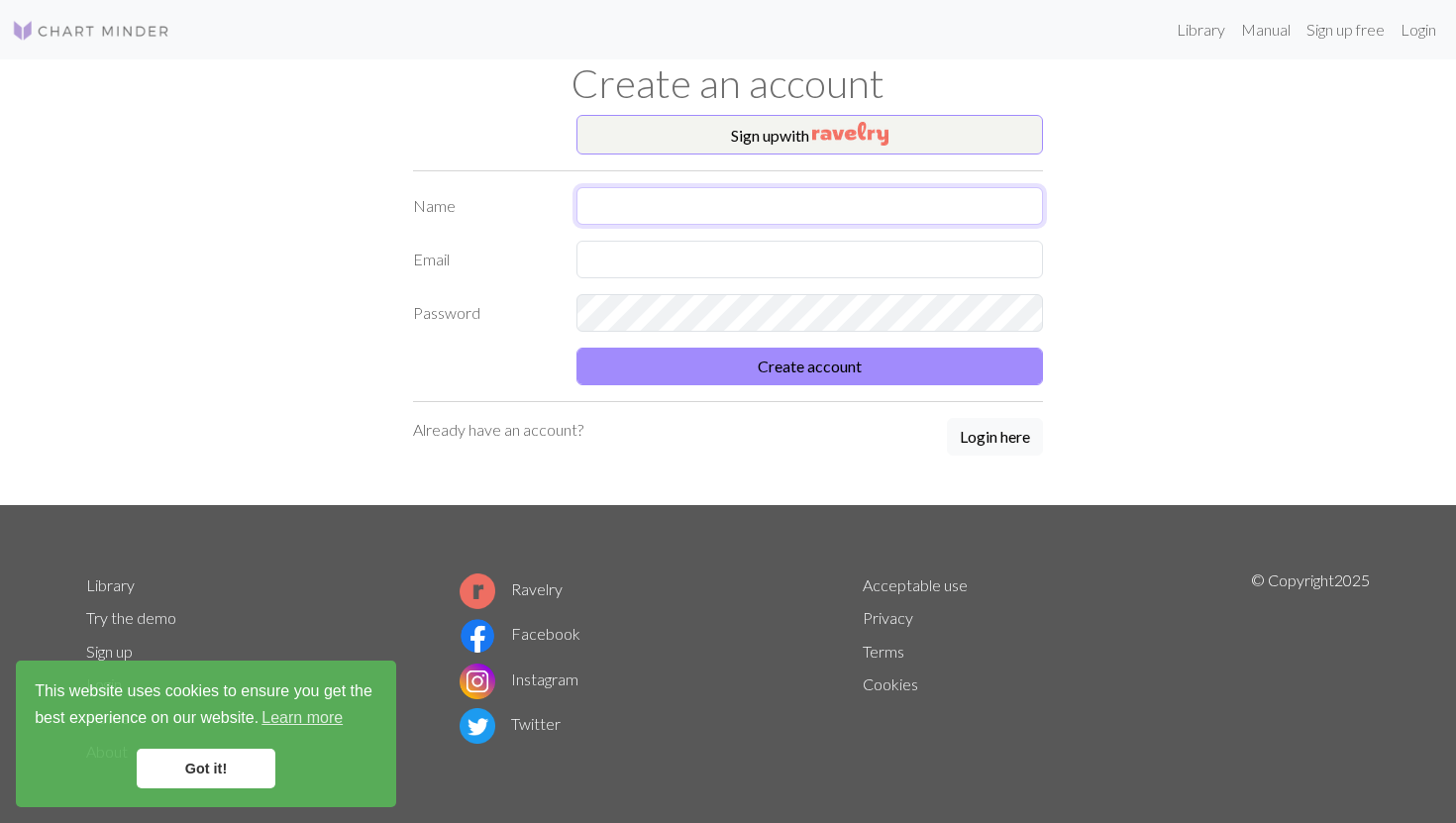 click at bounding box center [809, 206] 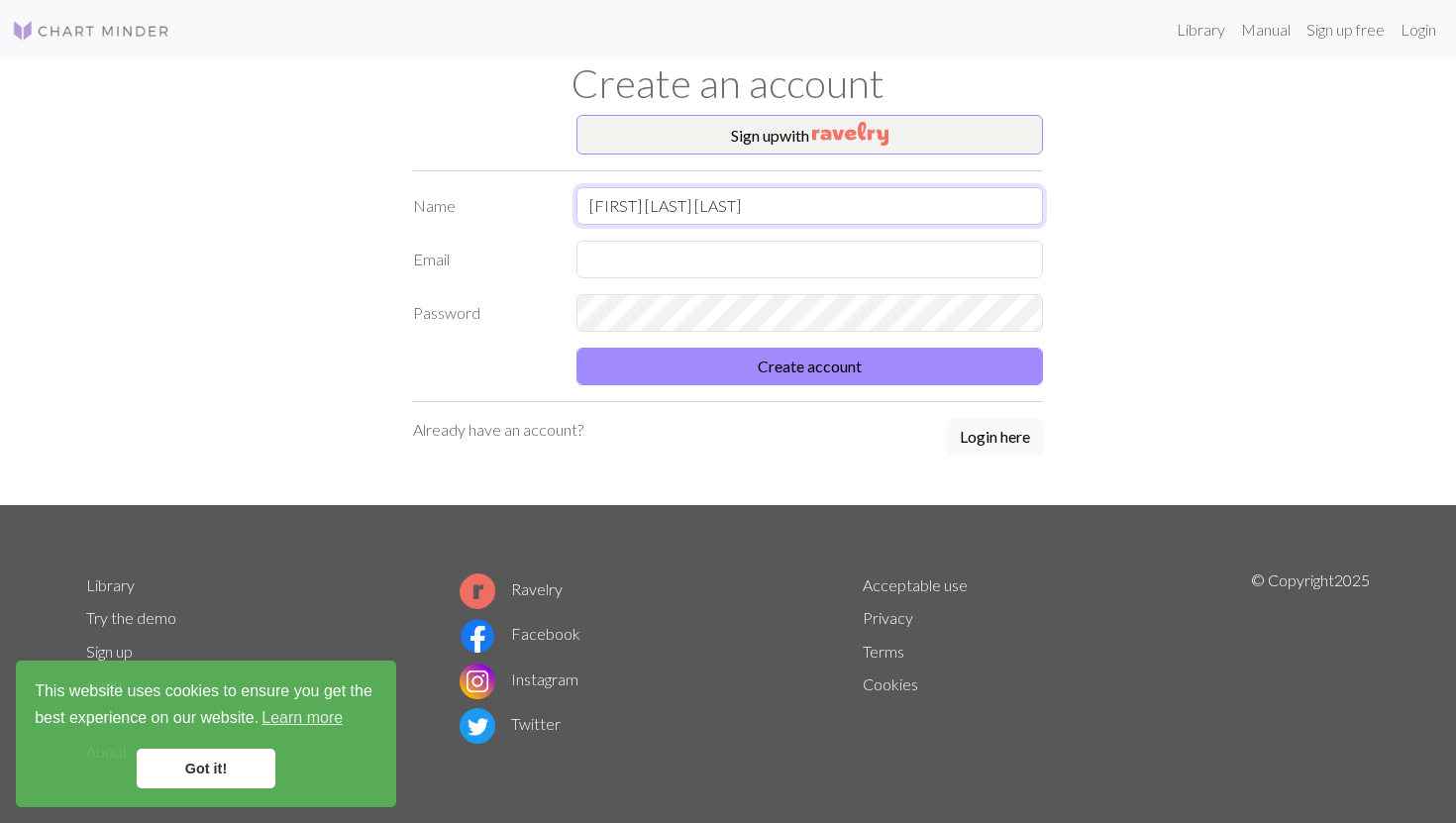 type on "[FIRST] [LAST] [LAST]" 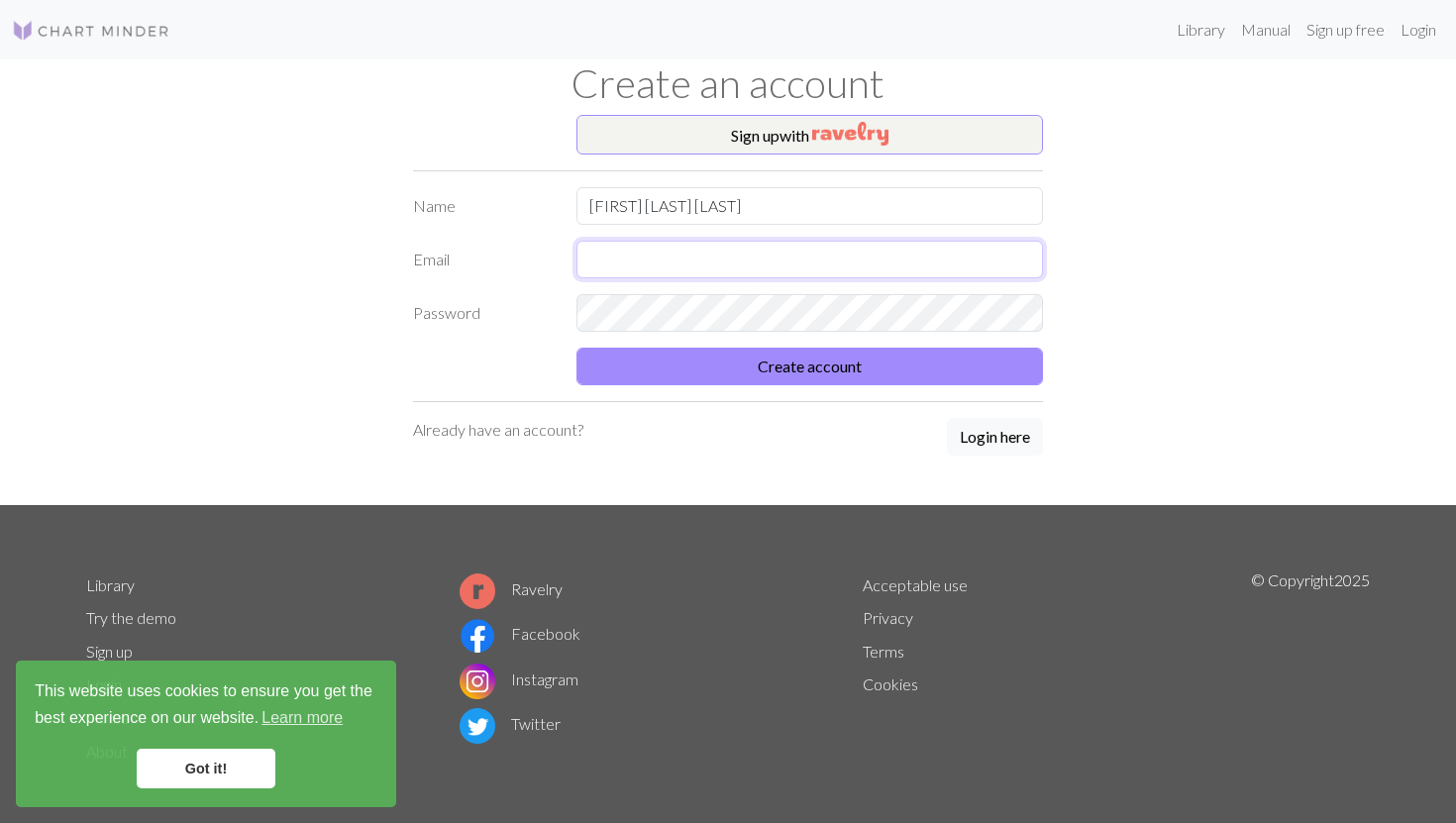 click at bounding box center [809, 259] 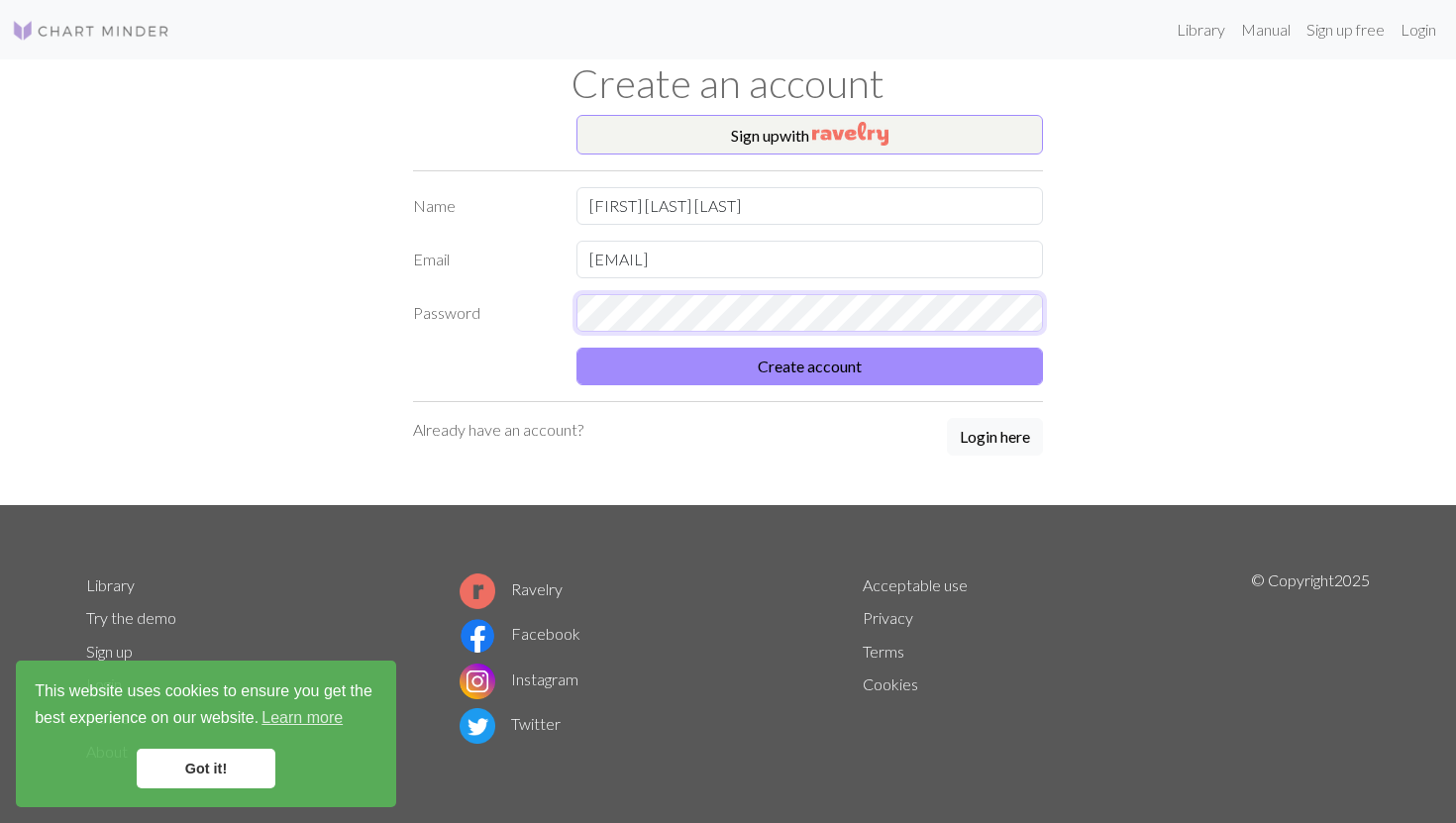 click at bounding box center (809, 313) 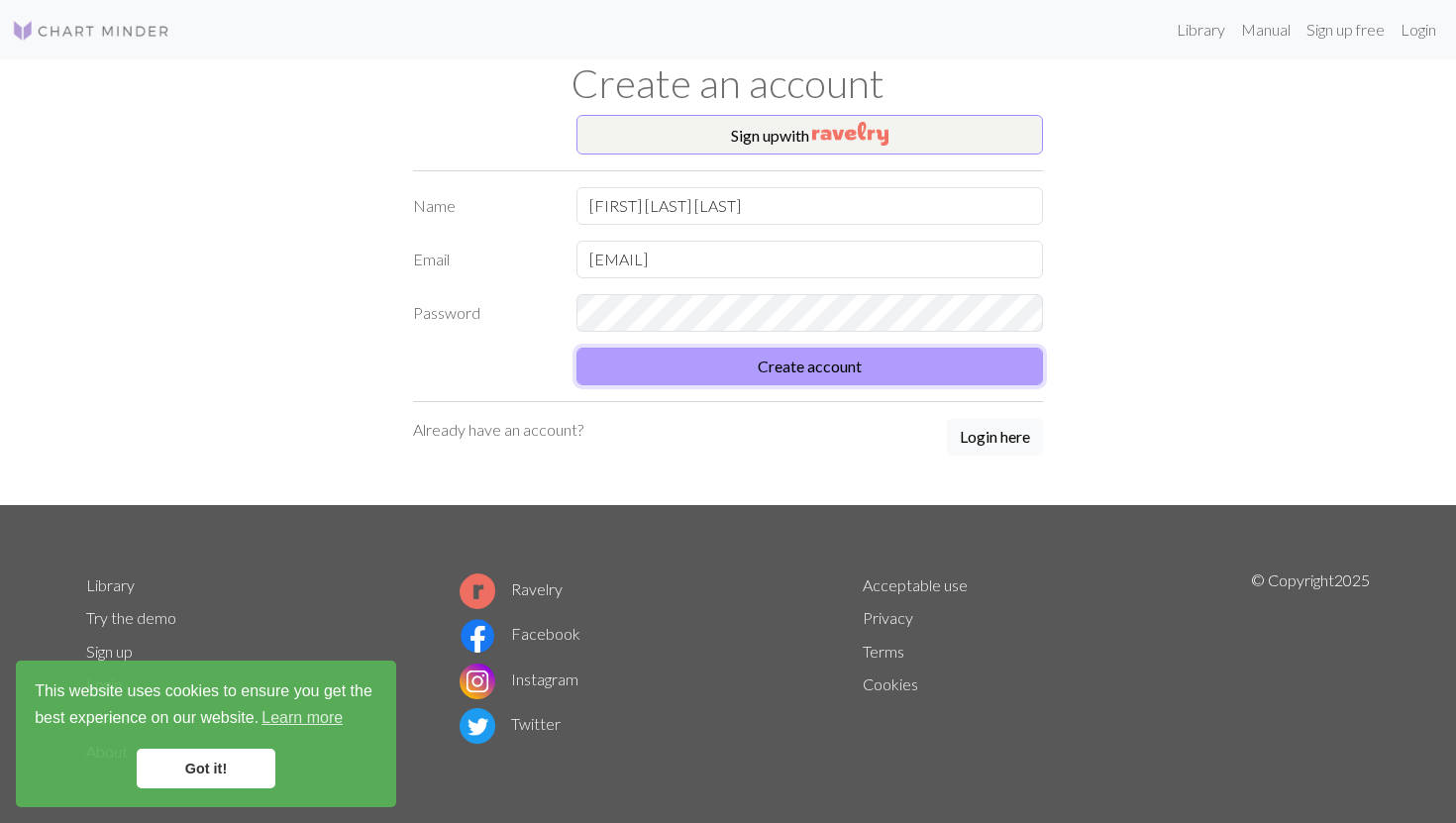 click on "Create account" at bounding box center [809, 366] 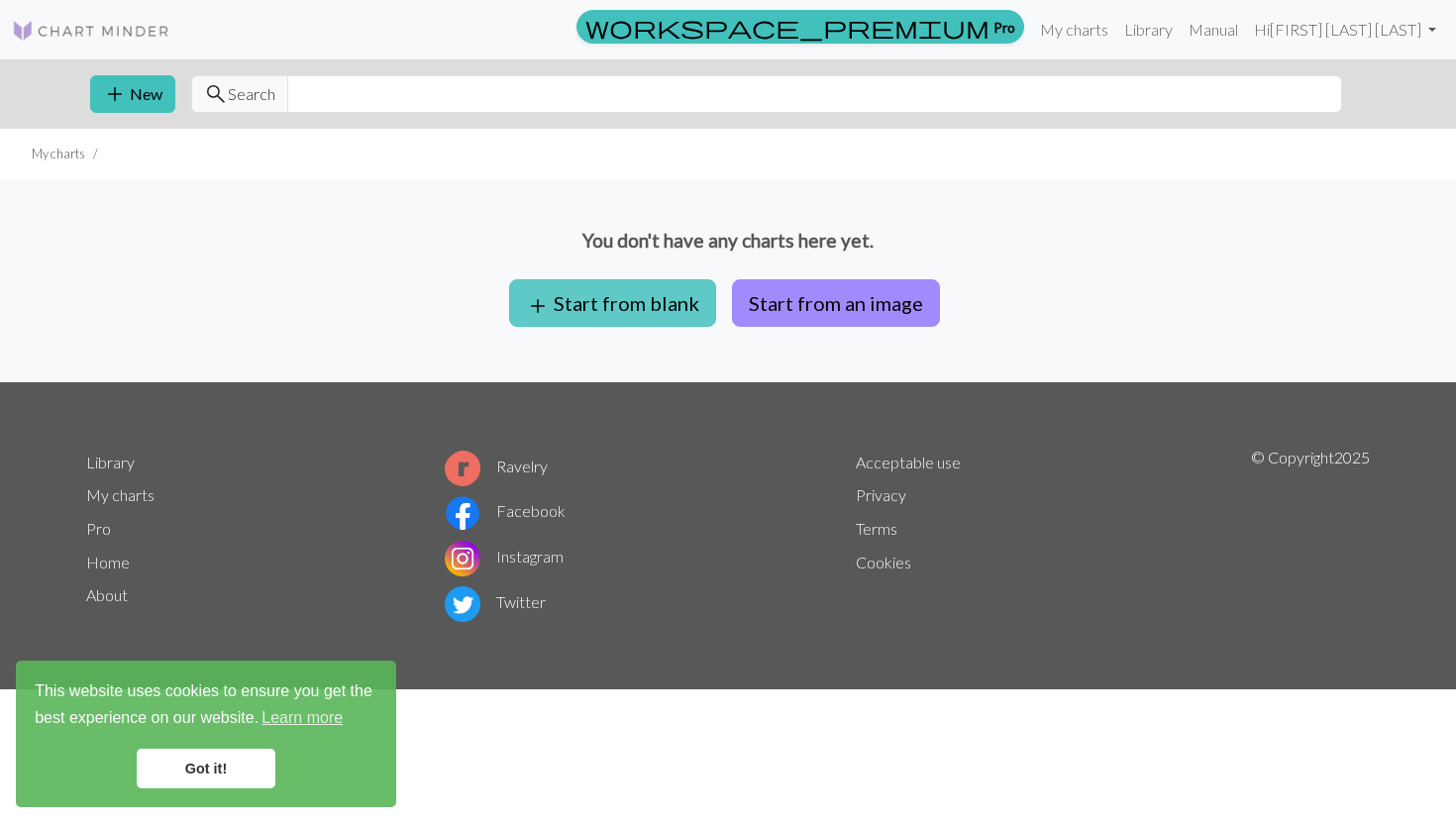 click on "add   Start from blank" at bounding box center [612, 303] 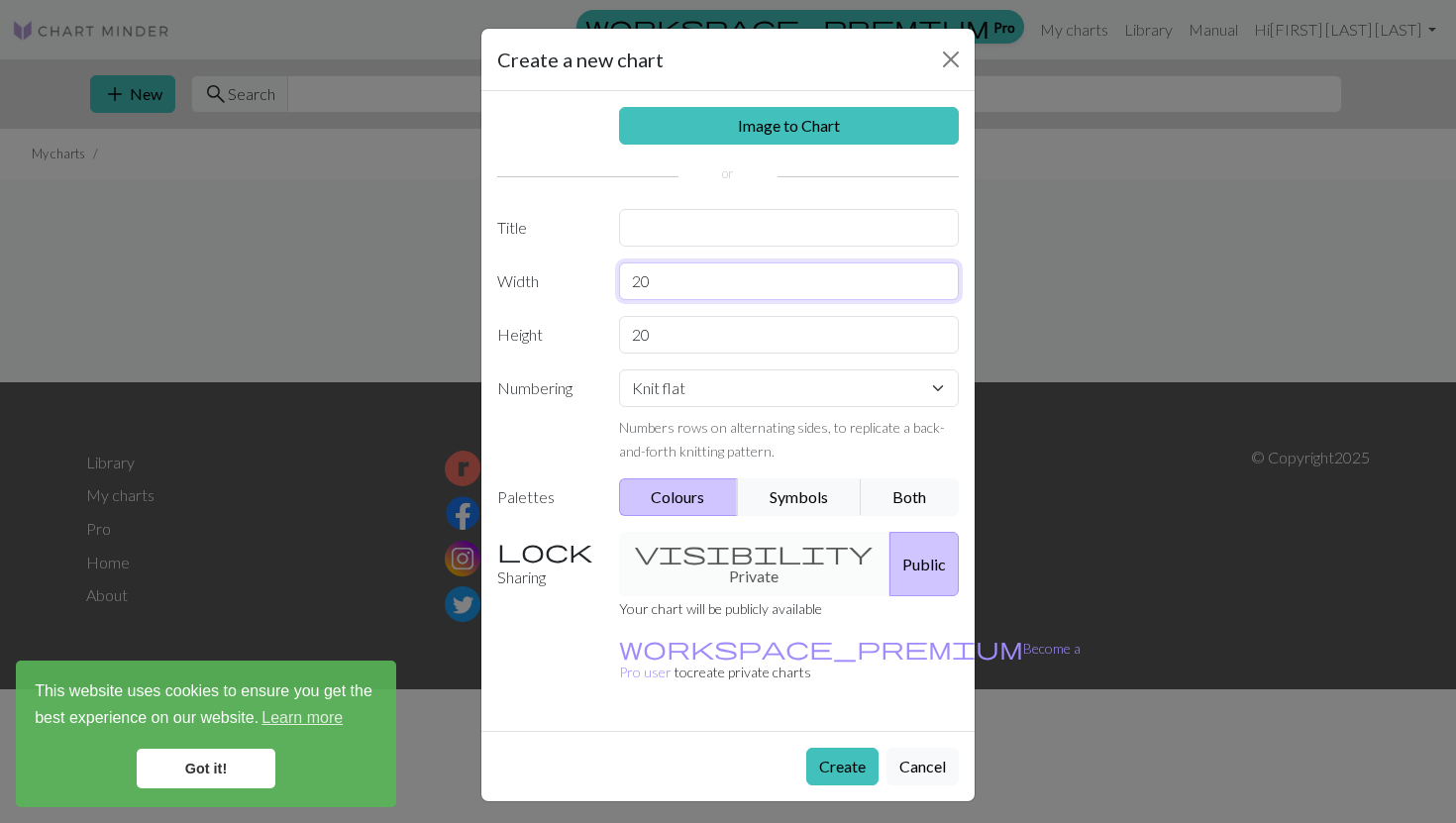 click on "20" at bounding box center [789, 281] 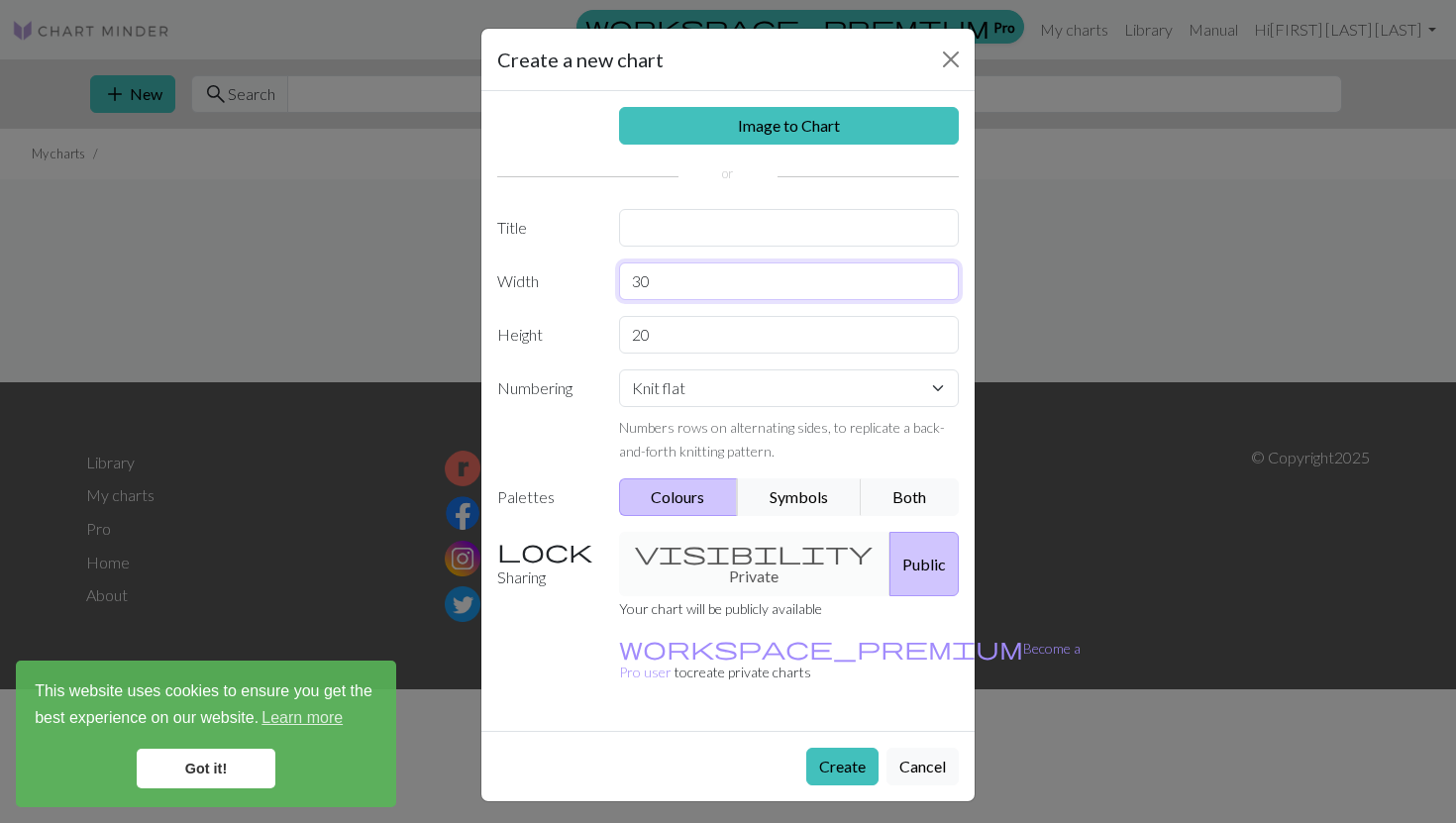 type on "30" 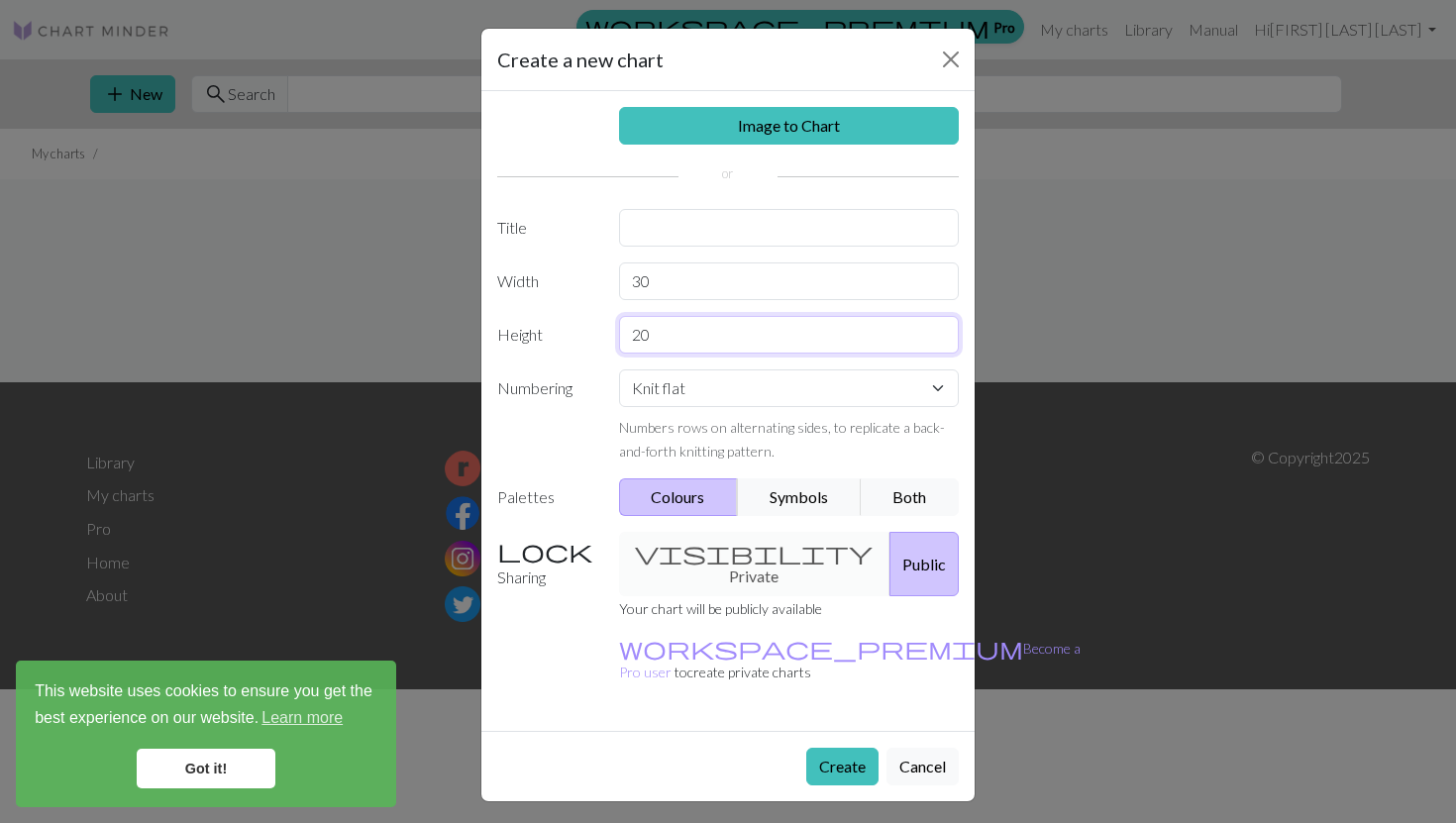 click on "20" at bounding box center (789, 335) 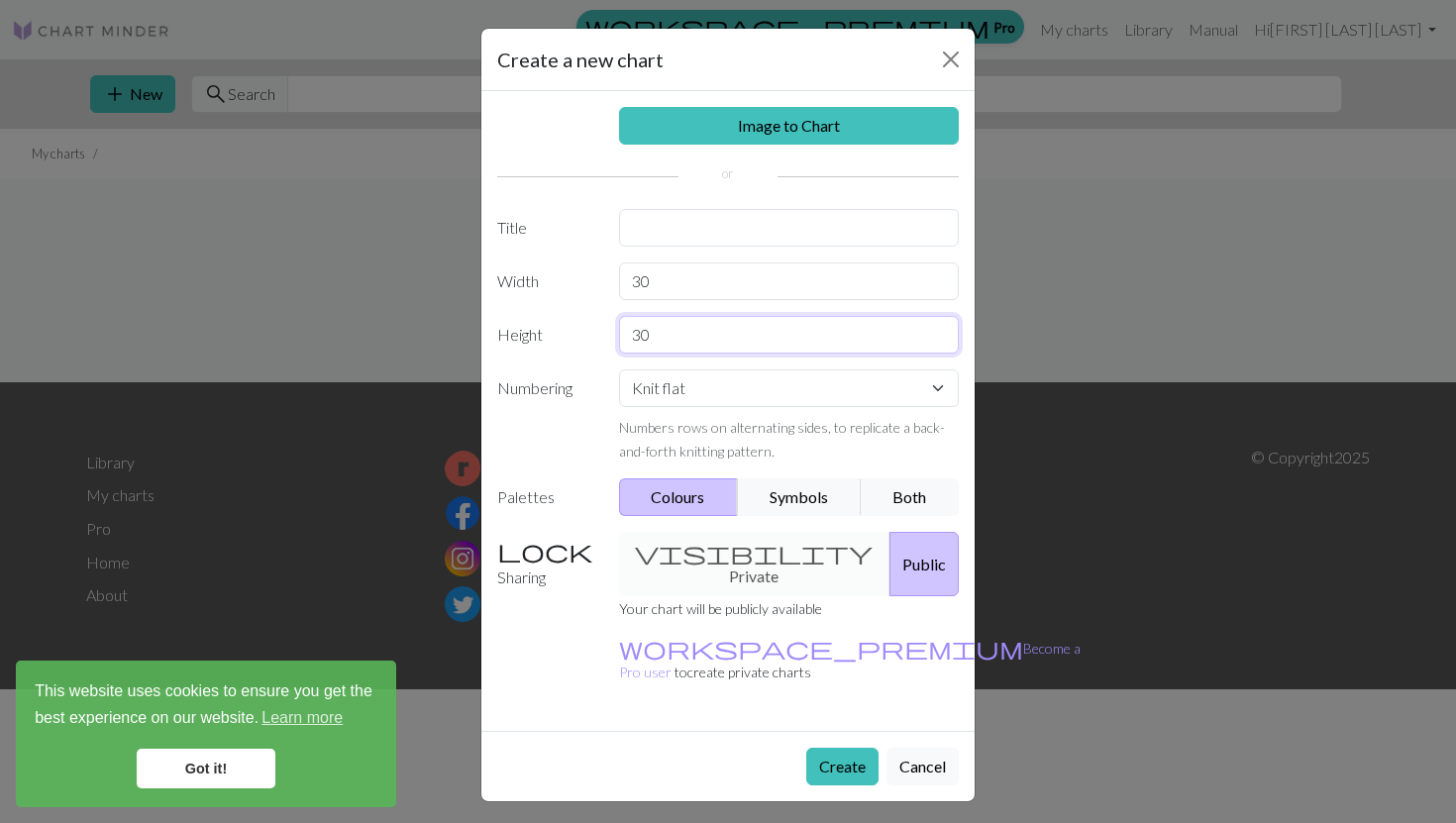 type on "30" 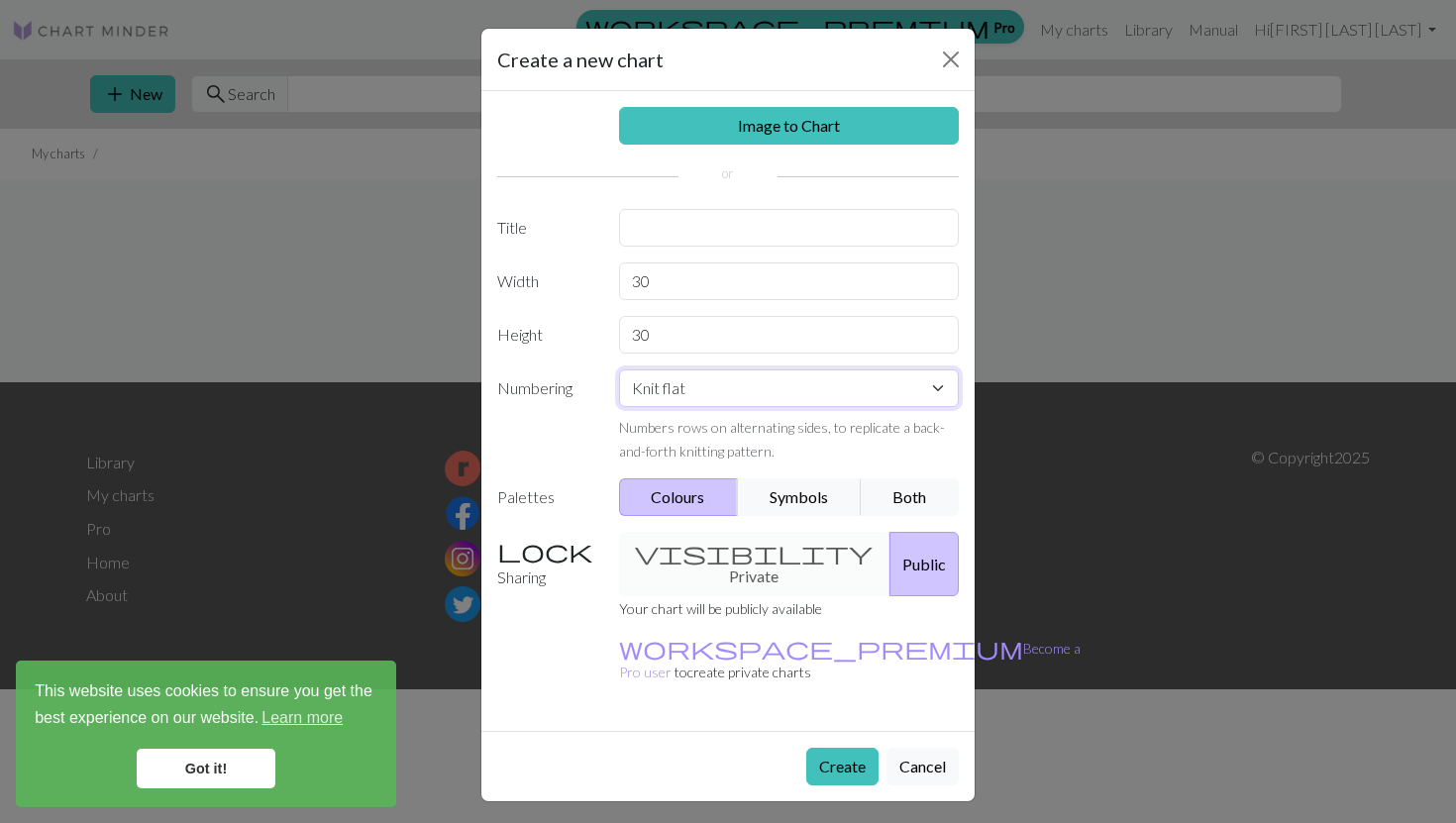 click on "Knit flat Knit in the round Lace knitting Cross stitch" at bounding box center [789, 388] 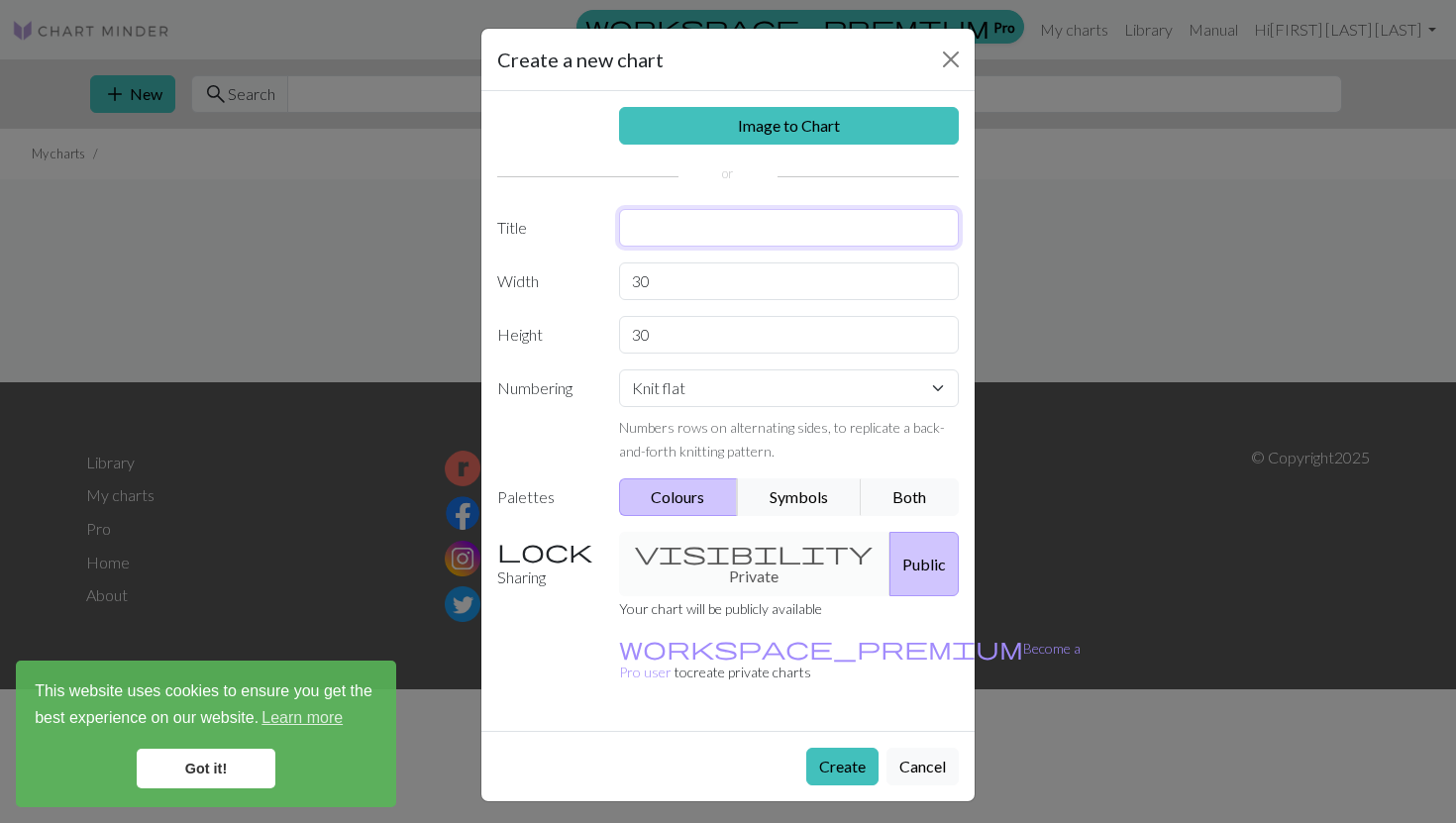click at bounding box center [789, 228] 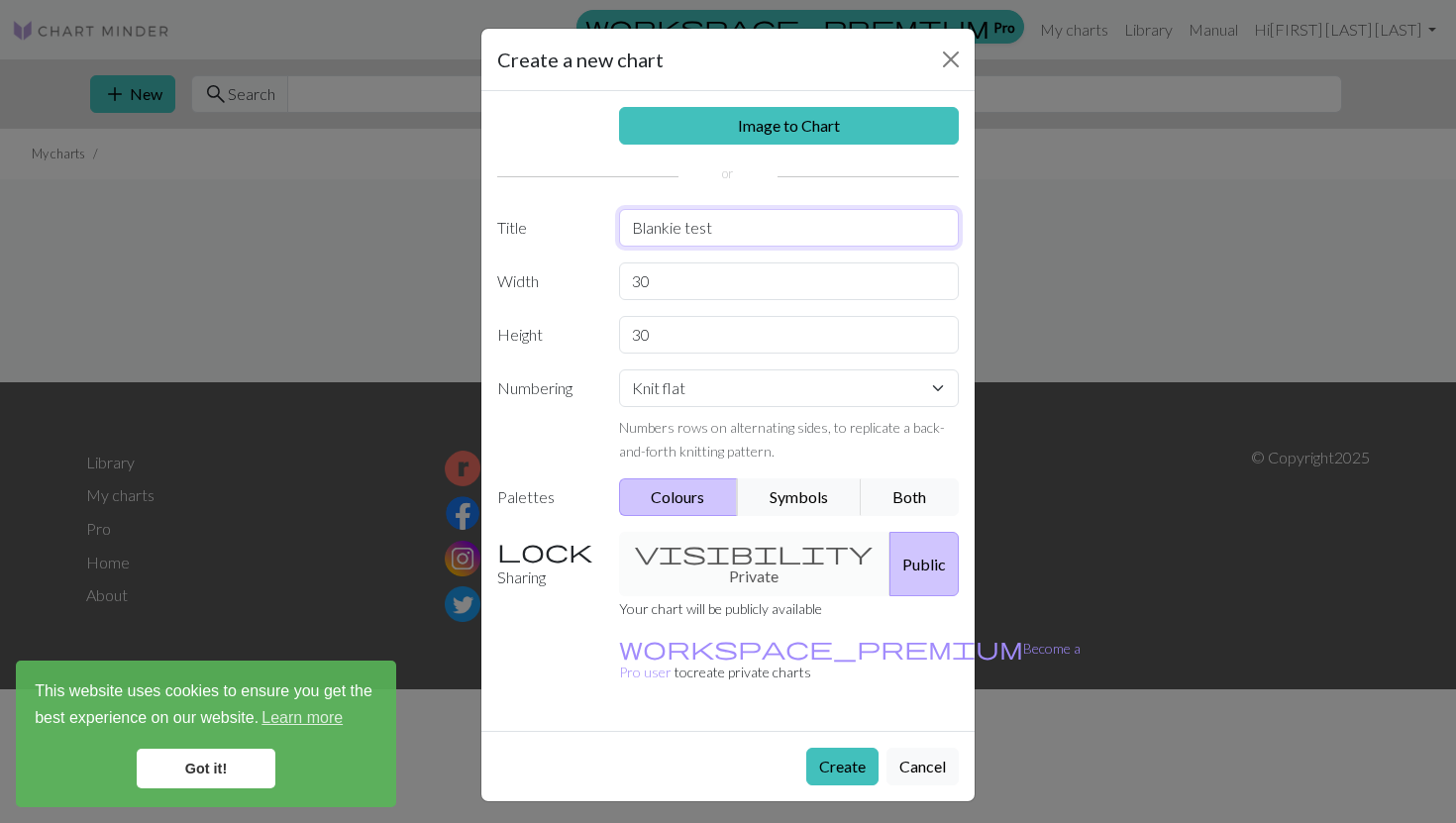 type on "Blankie test" 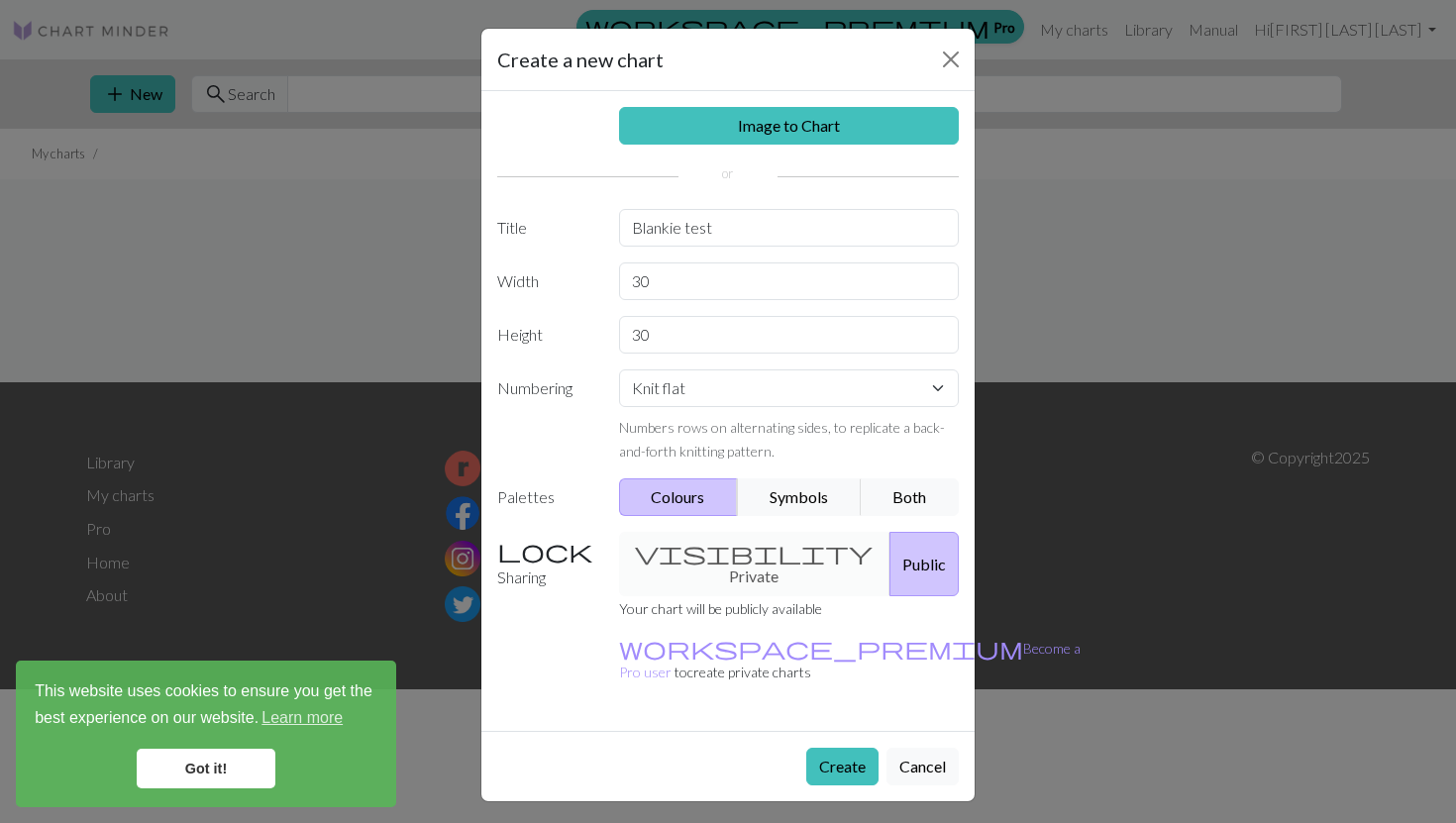 click on "visibility  Private Public" at bounding box center [789, 564] 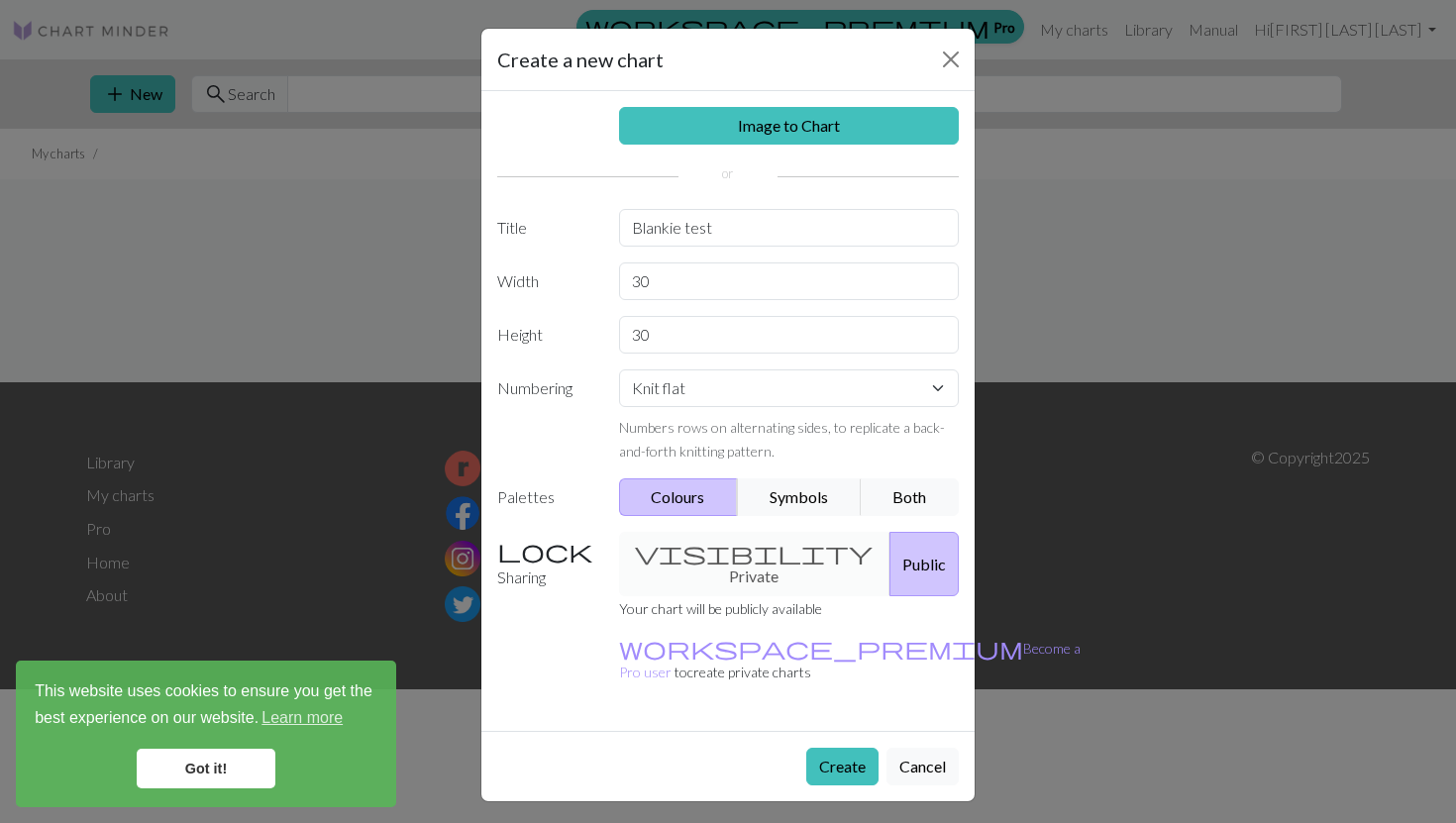click on "visibility  Private Public" at bounding box center (789, 564) 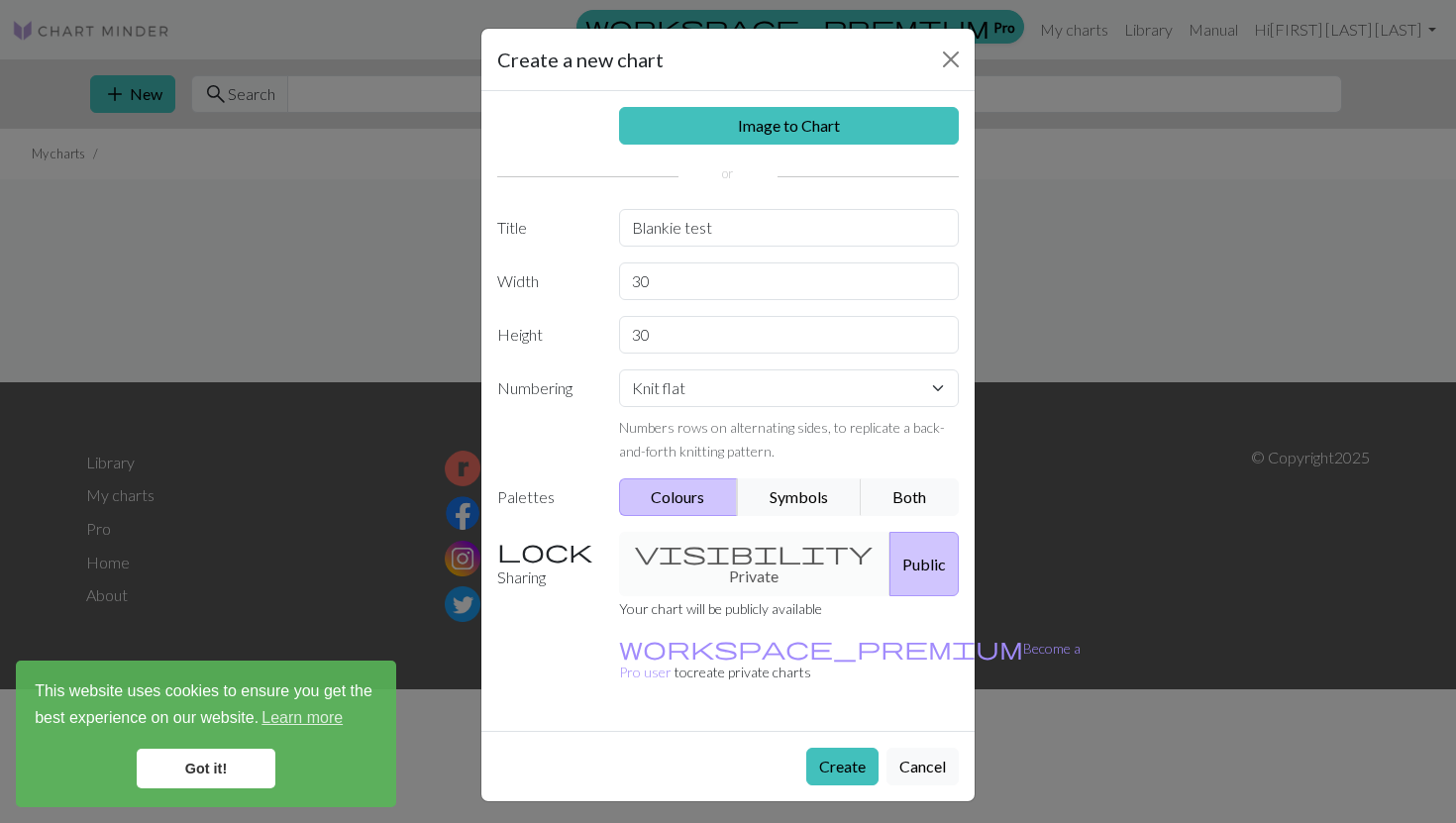 click on "Public" at bounding box center [924, 564] 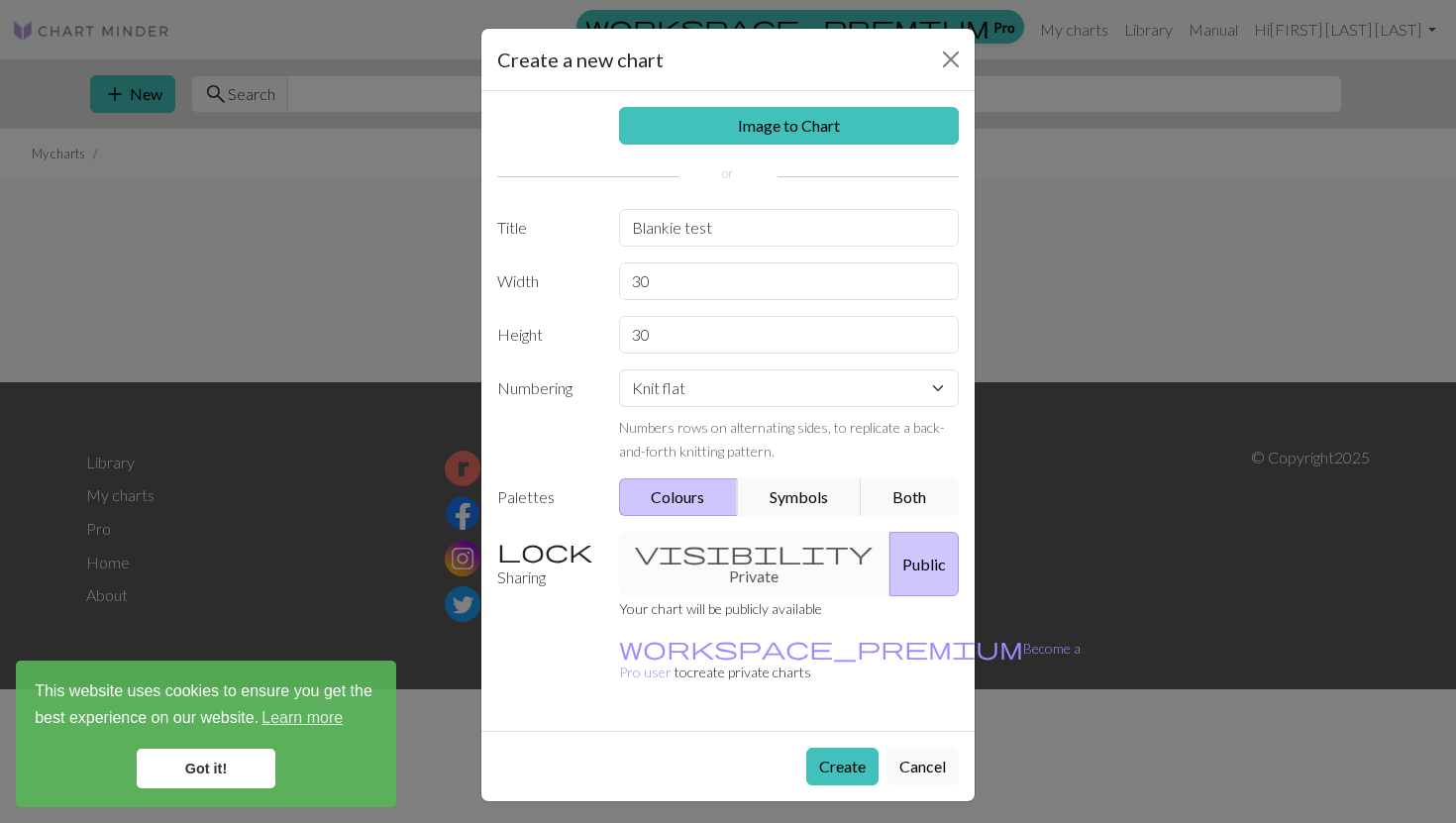 click on "Palettes" at bounding box center [546, 497] 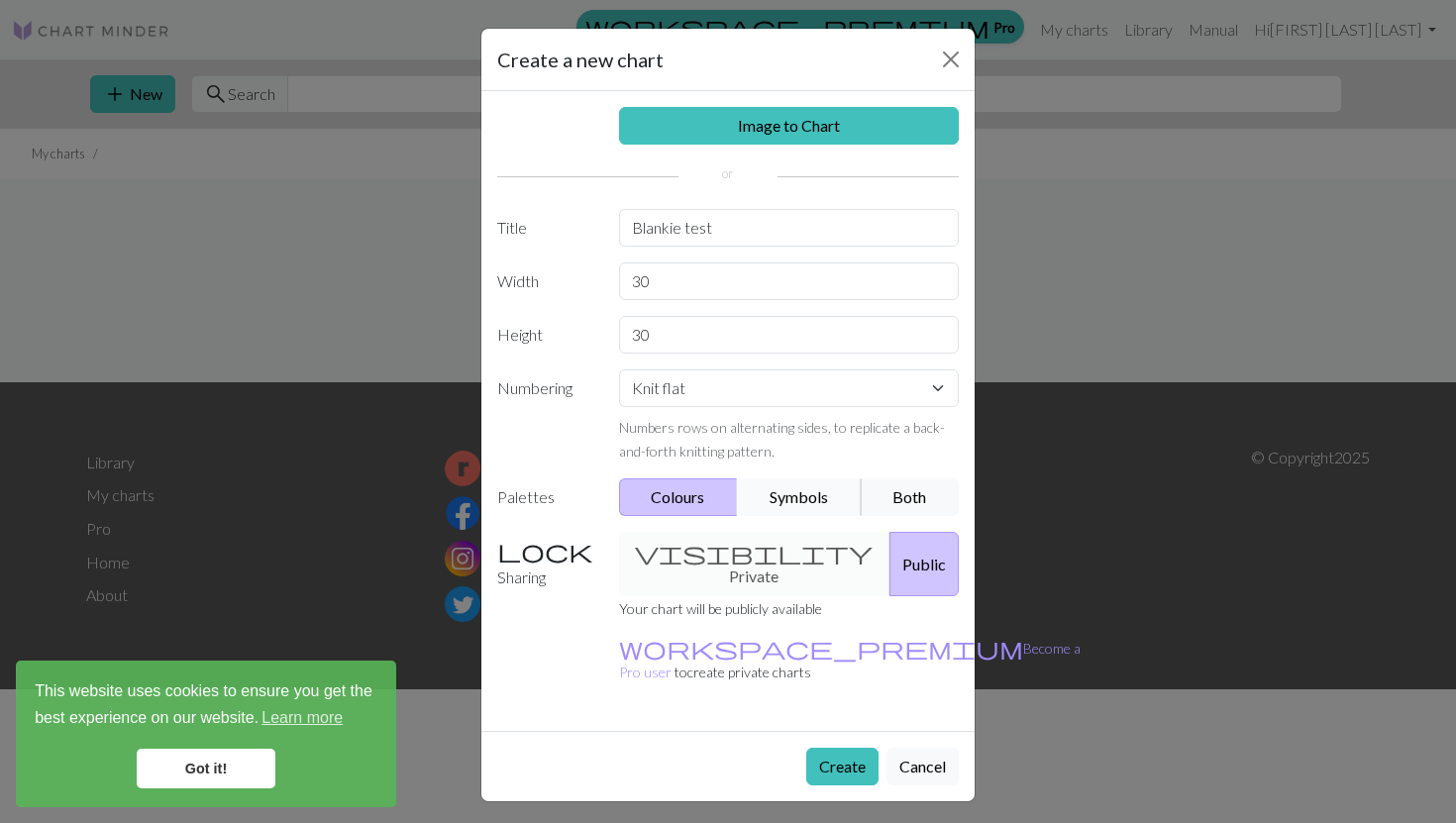 click on "Symbols" at bounding box center (799, 497) 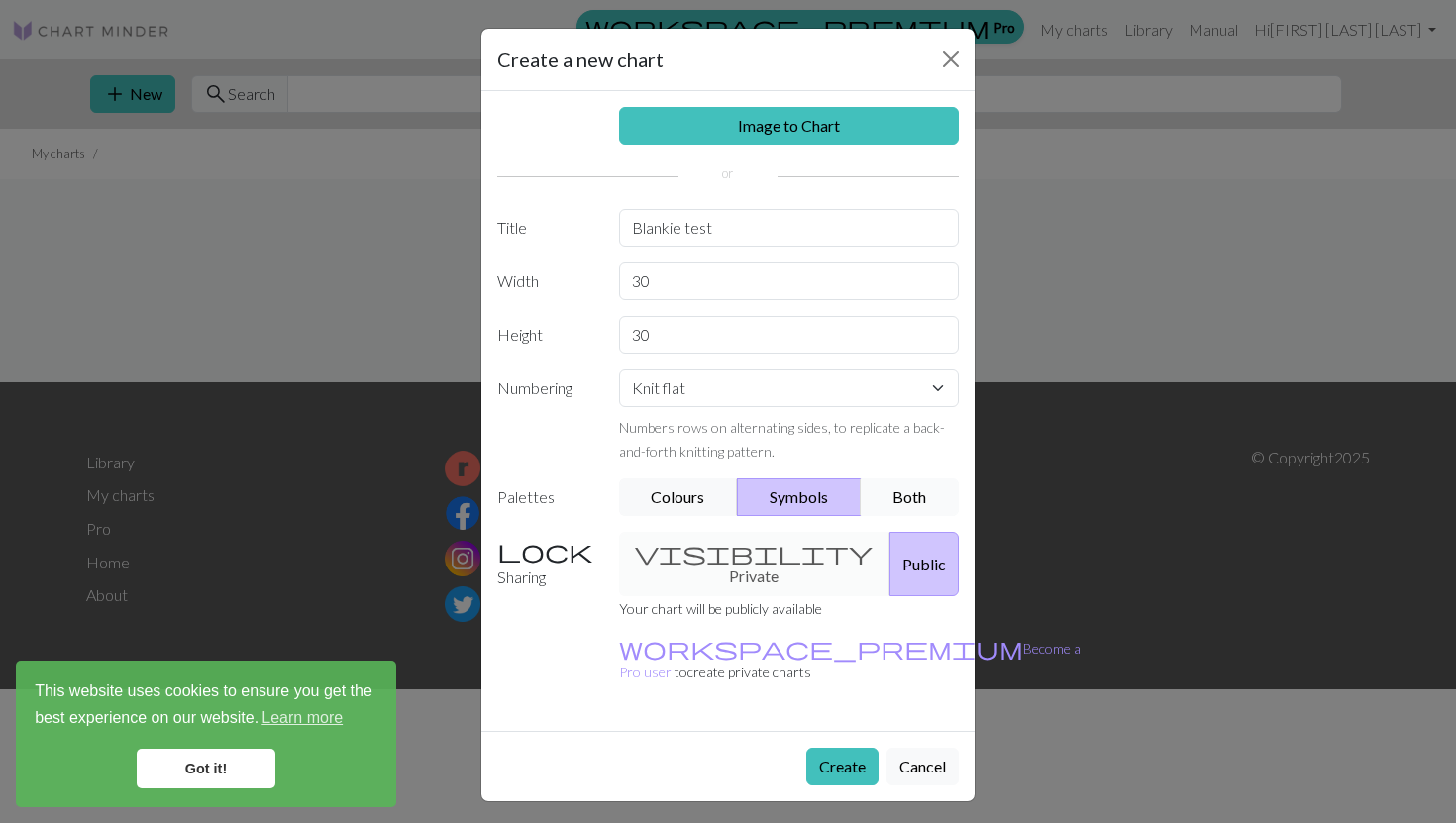click on "Both" at bounding box center [910, 497] 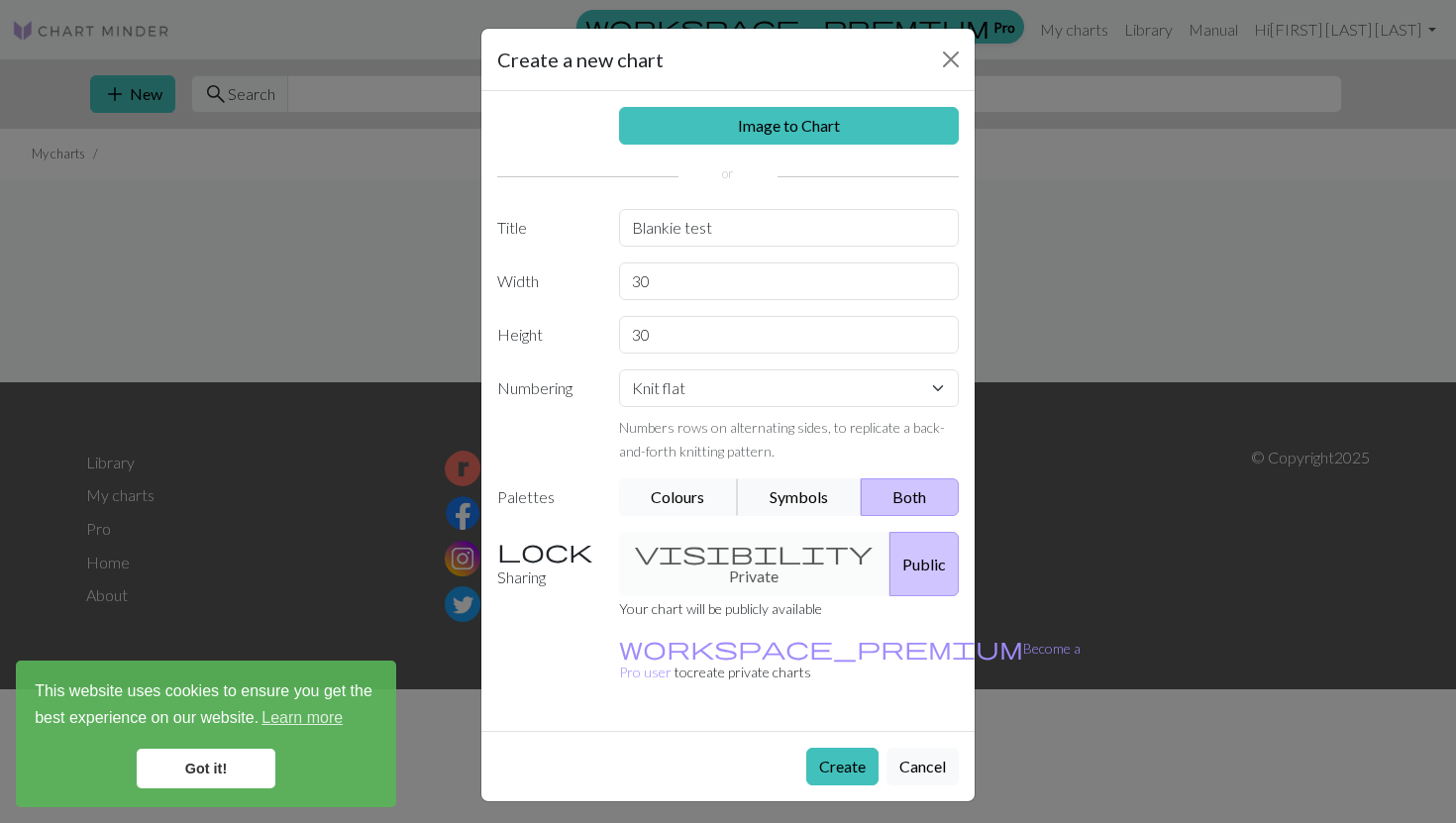click on "Colours" at bounding box center [678, 497] 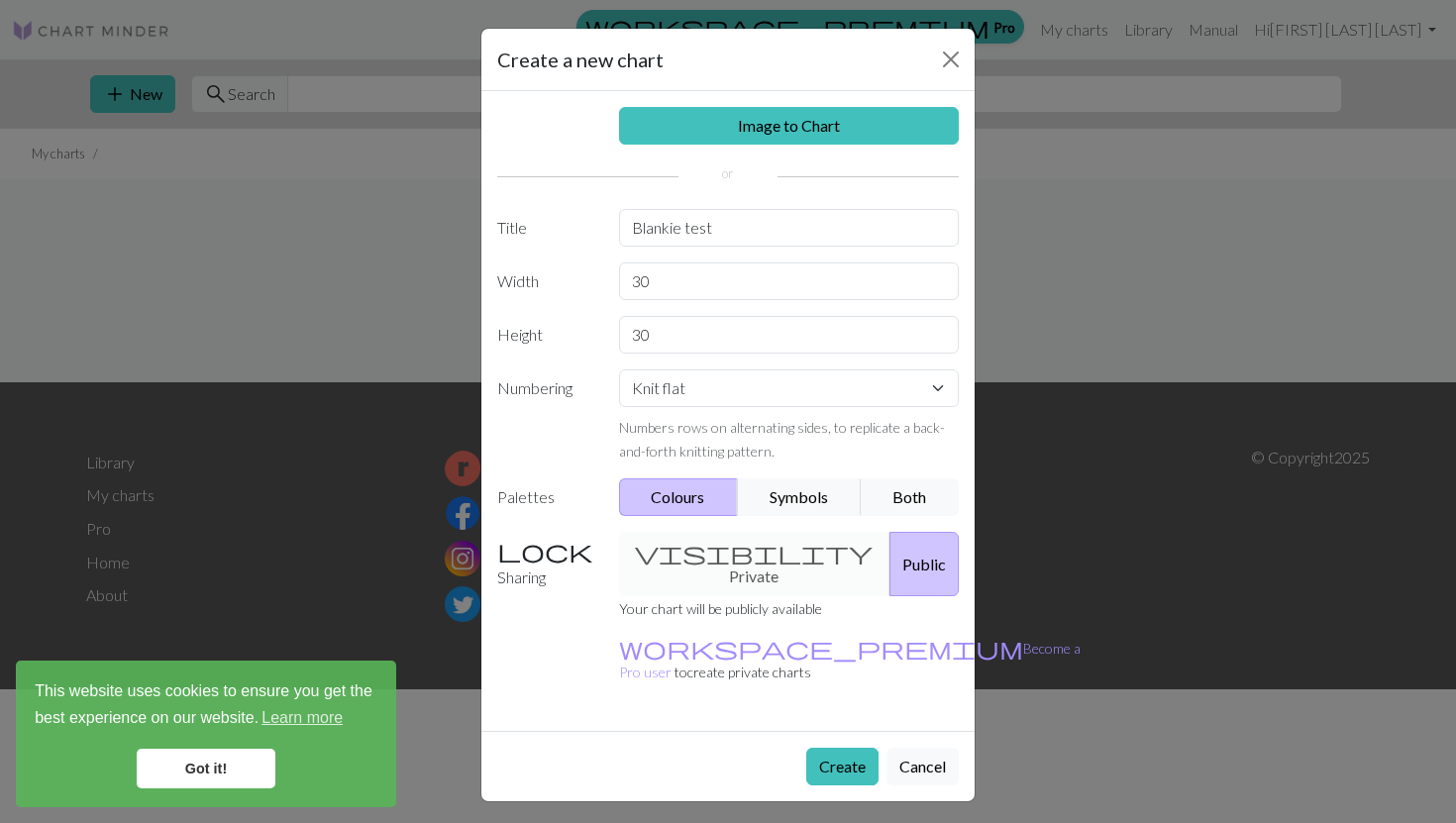 click on "visibility  Private Public" at bounding box center [789, 564] 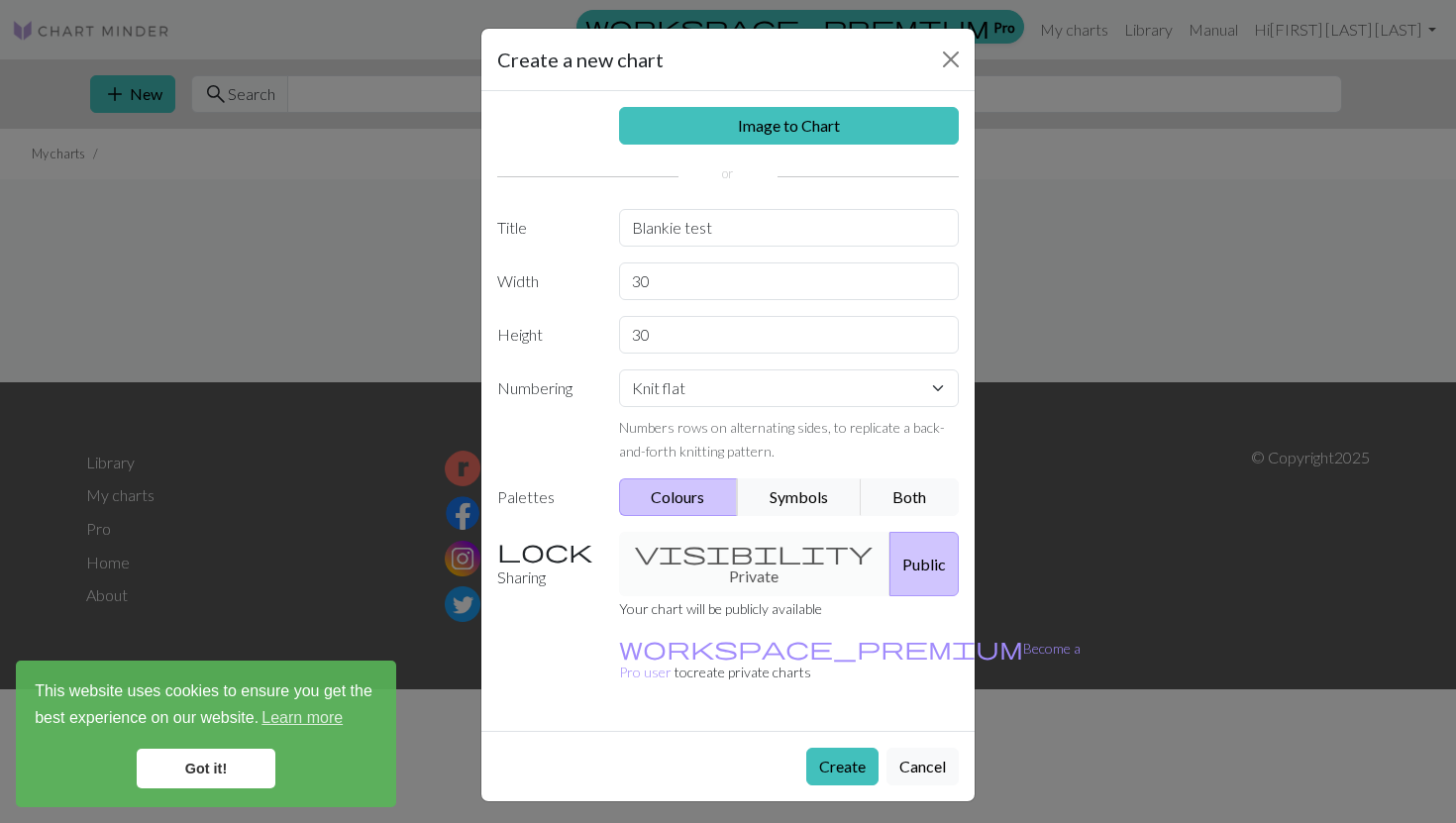click on "Public" at bounding box center (924, 564) 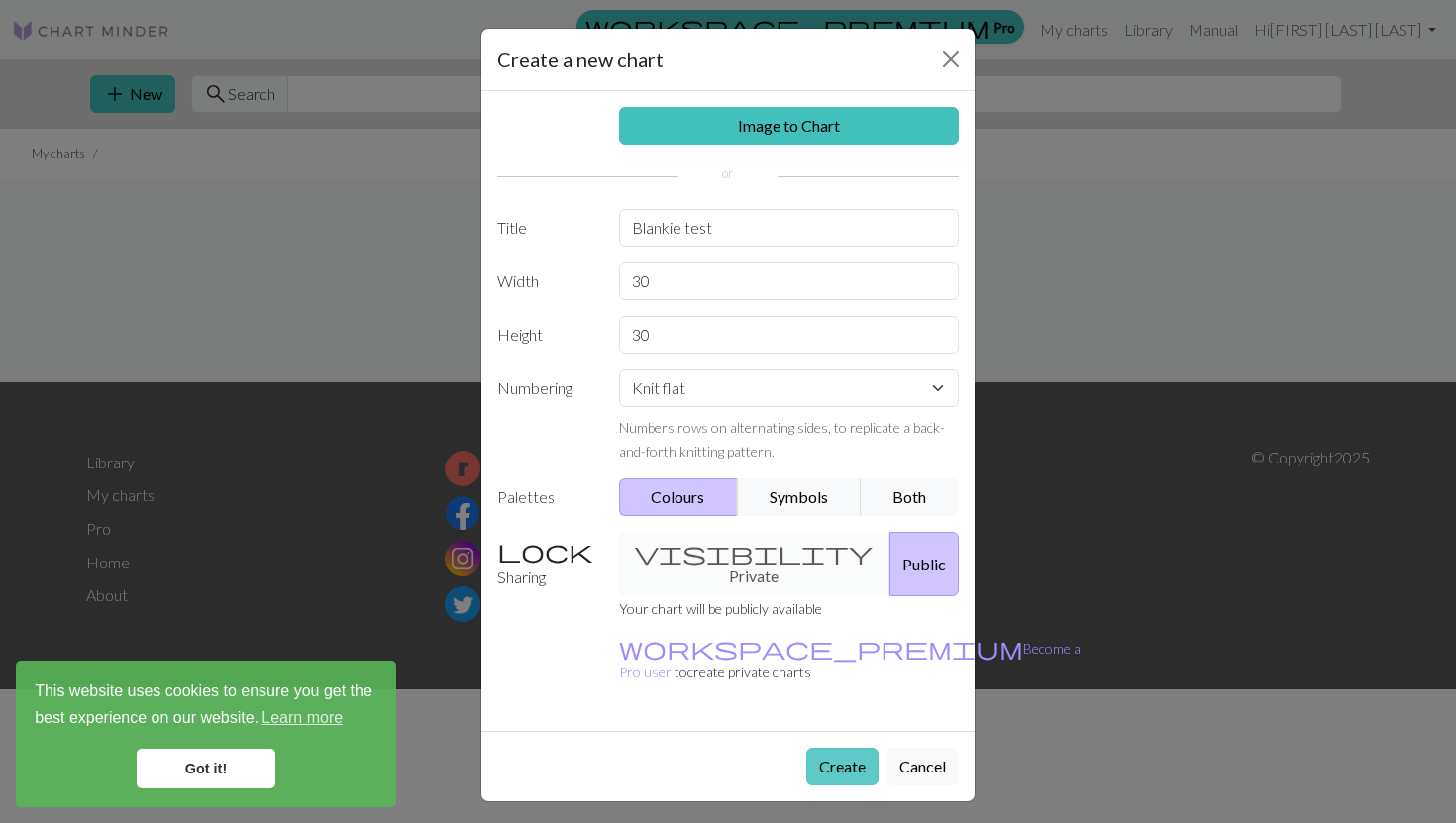 click on "Create" at bounding box center [842, 767] 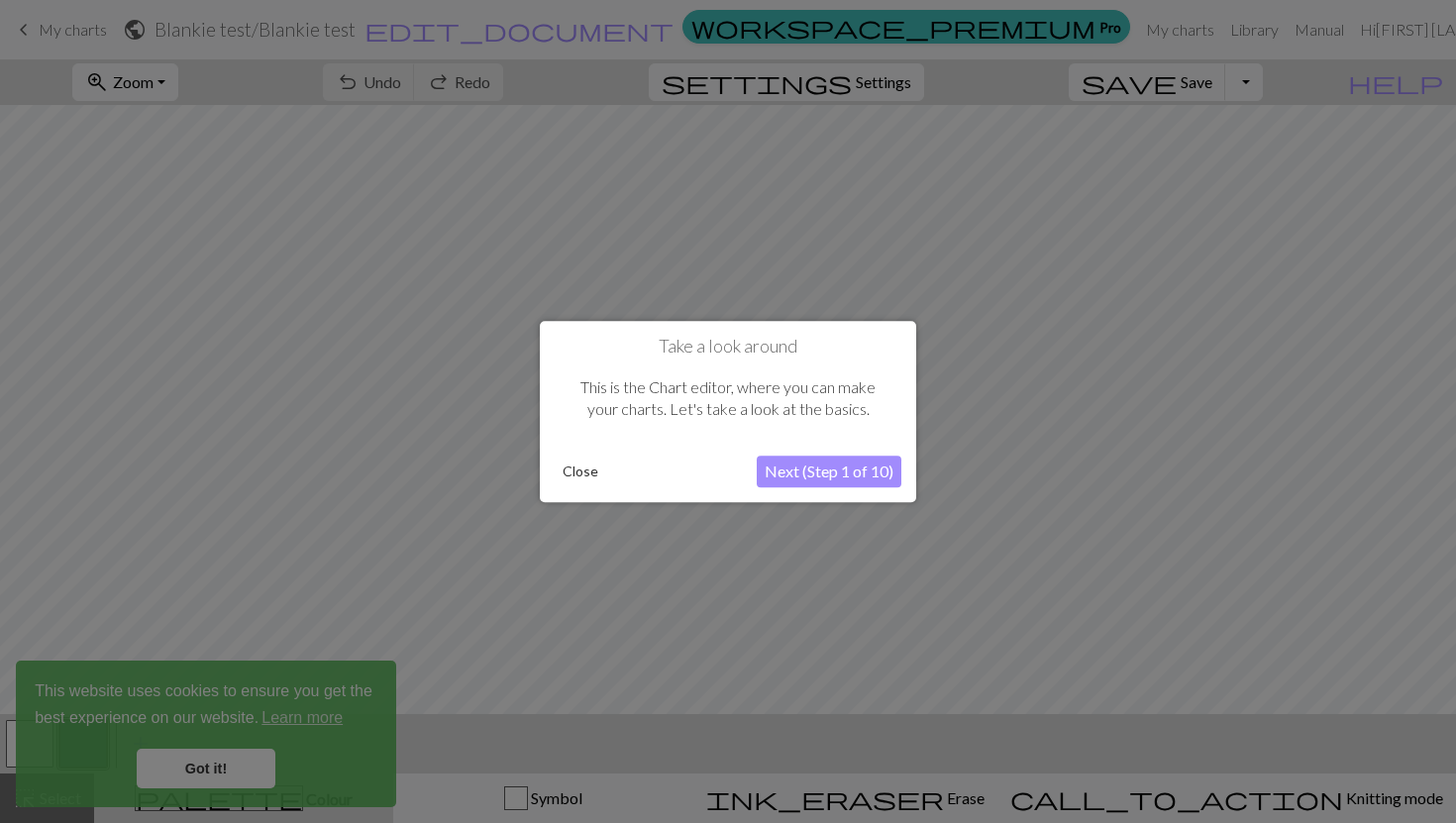 click on "Next (Step 1 of 10)" at bounding box center [829, 471] 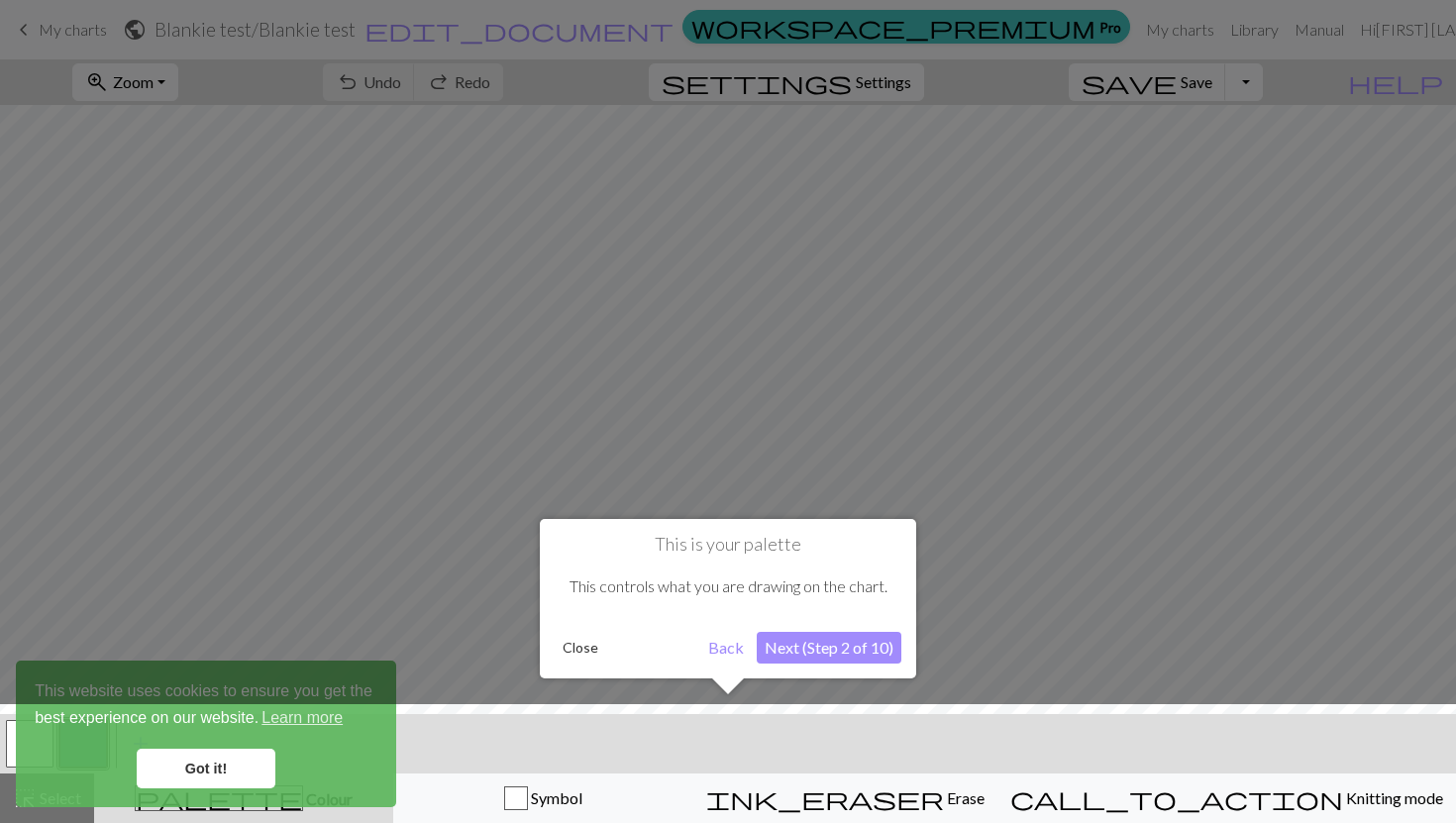 click on "Next (Step 2 of 10)" at bounding box center (829, 648) 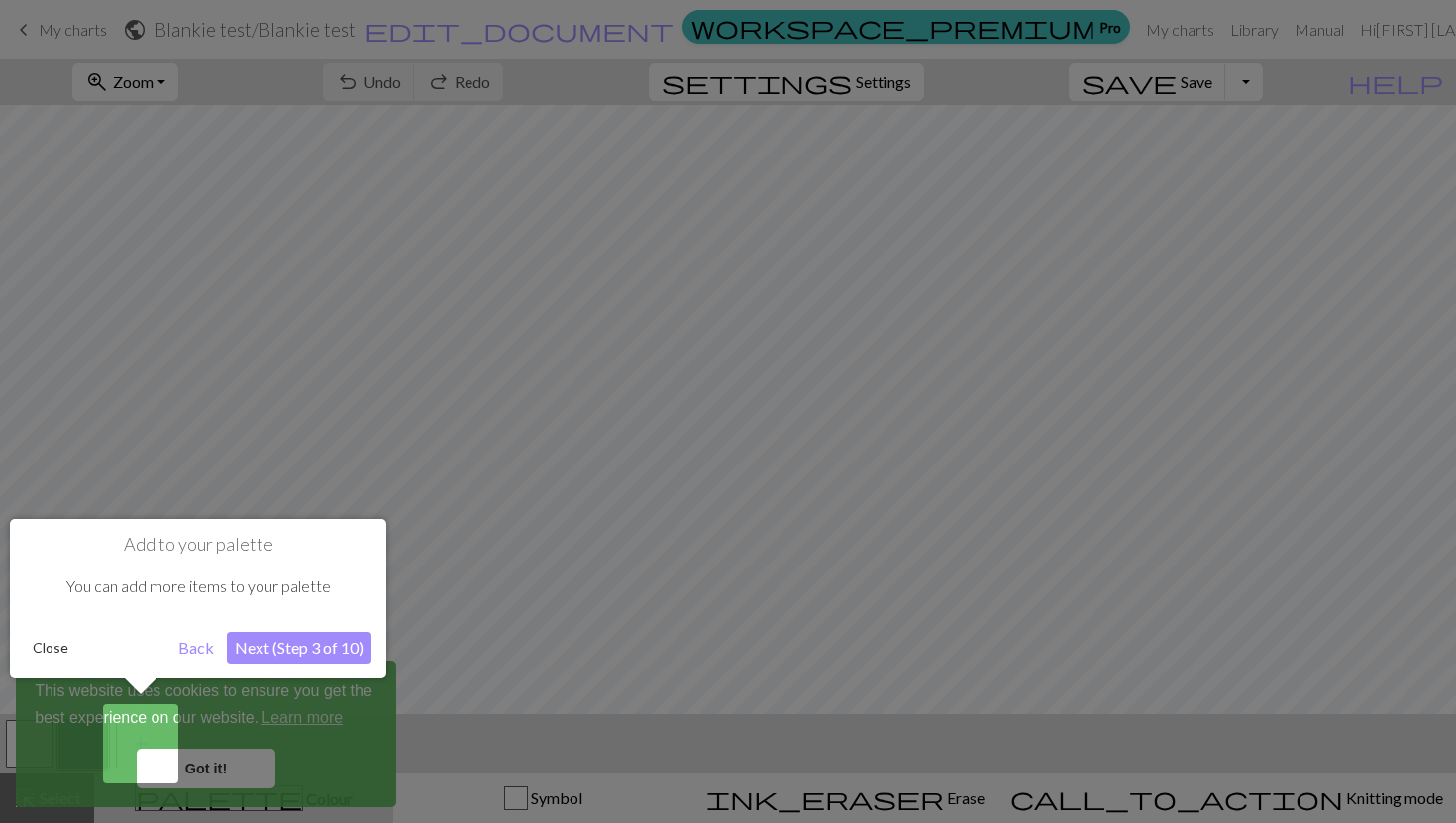 click on "Next (Step 3 of 10)" at bounding box center (299, 648) 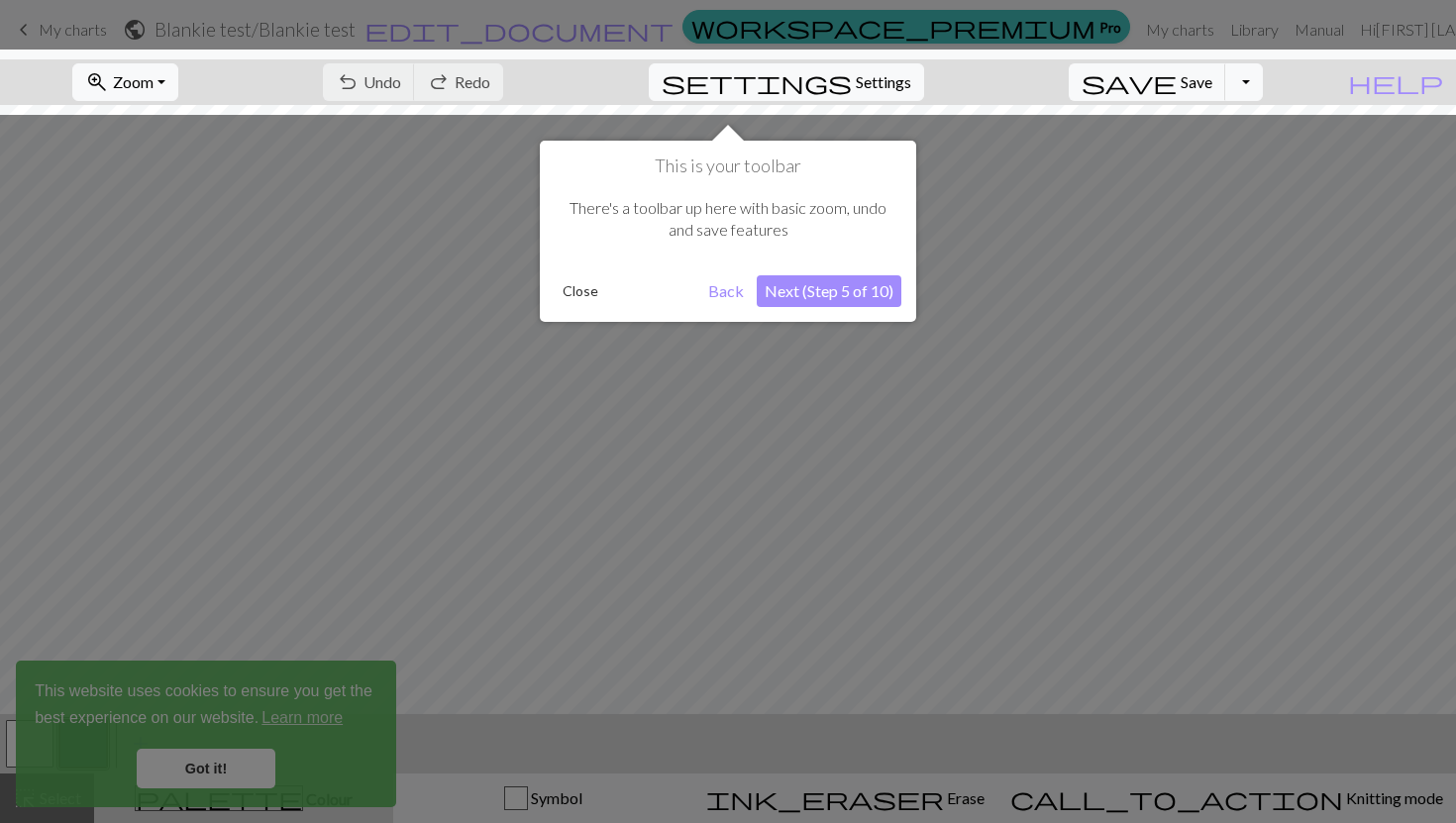 click on "Next (Step 5 of 10)" at bounding box center (829, 291) 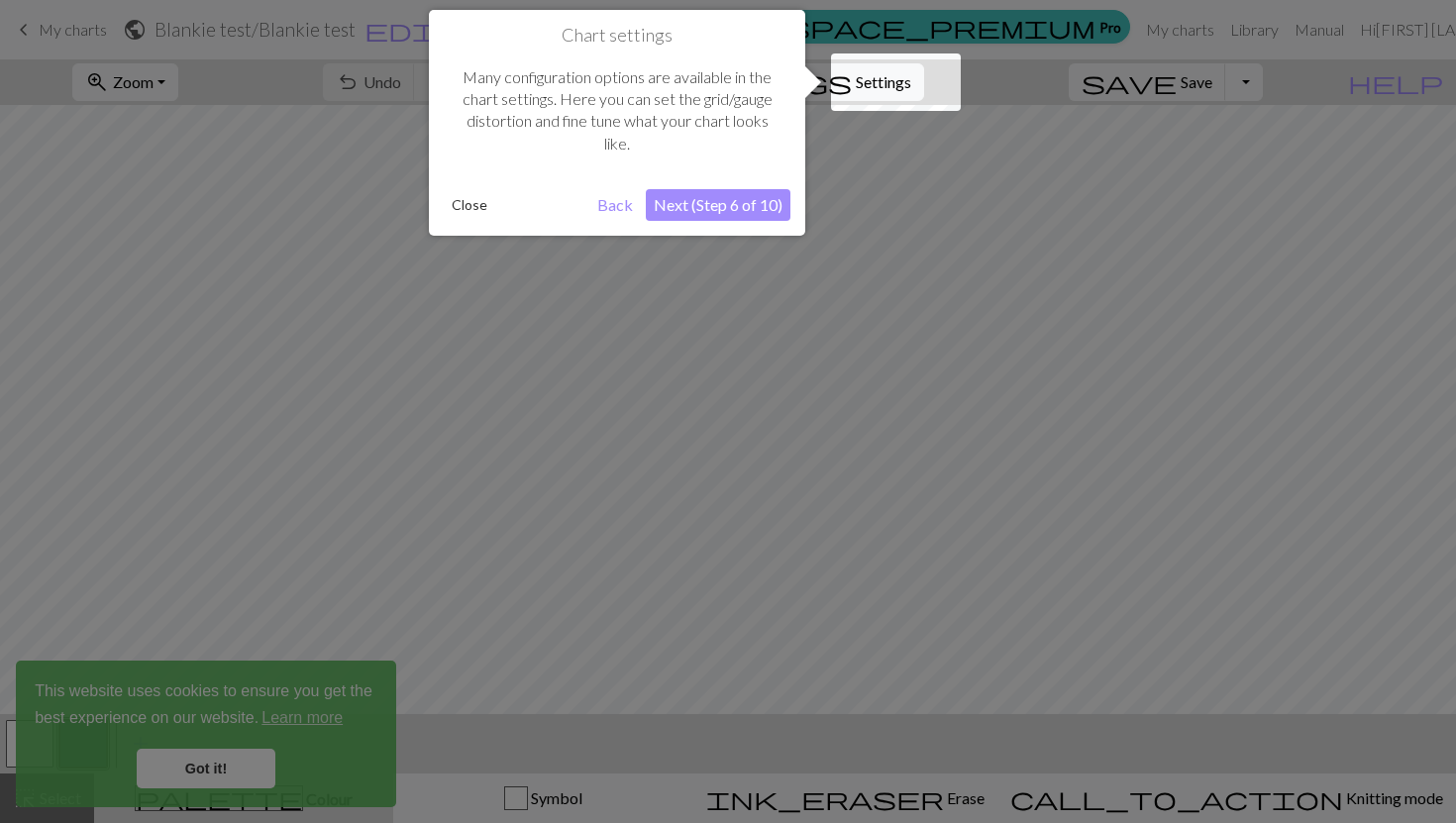 click on "Next (Step 6 of 10)" at bounding box center (718, 205) 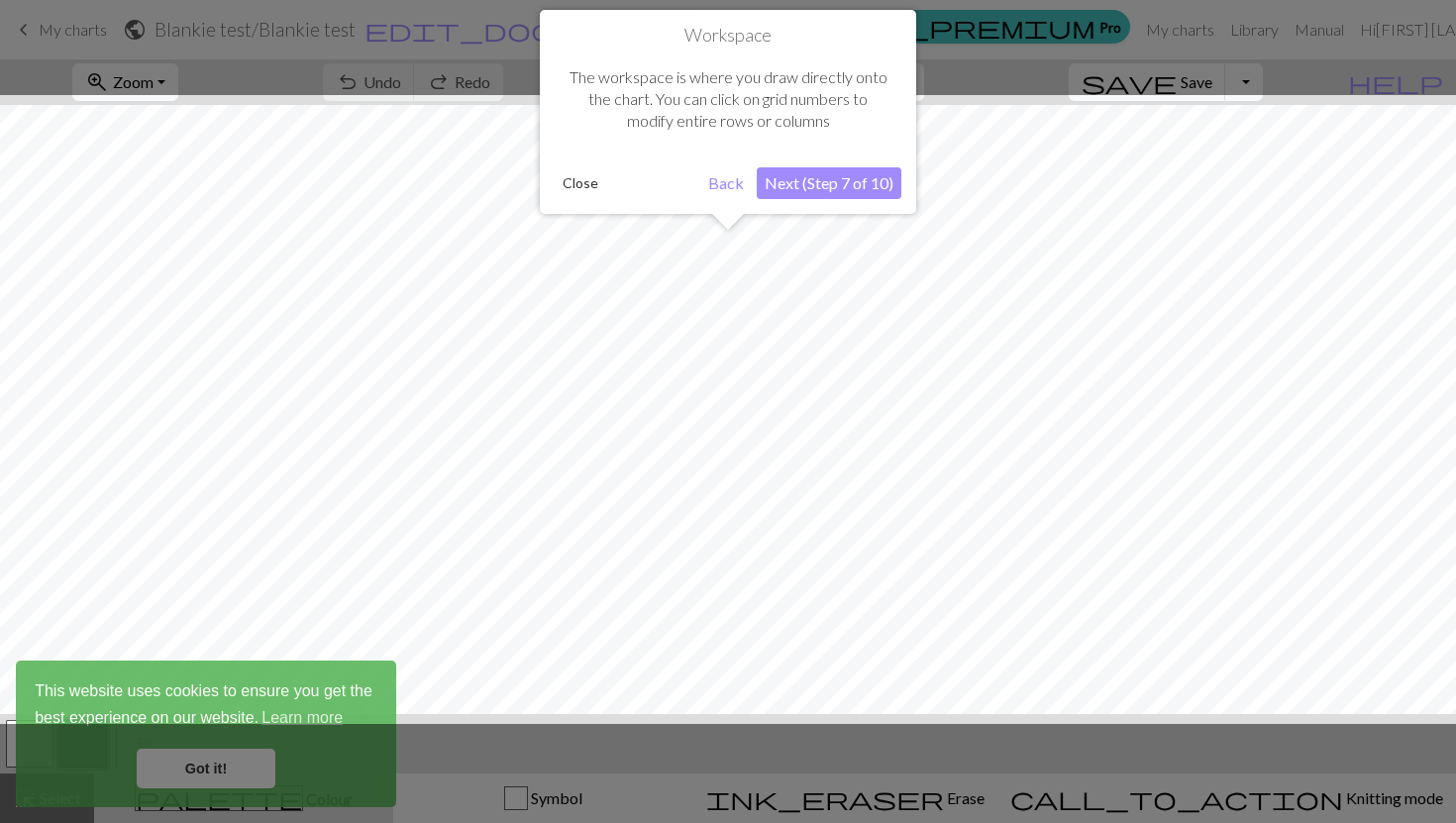 click on "Next (Step 7 of 10)" at bounding box center (829, 183) 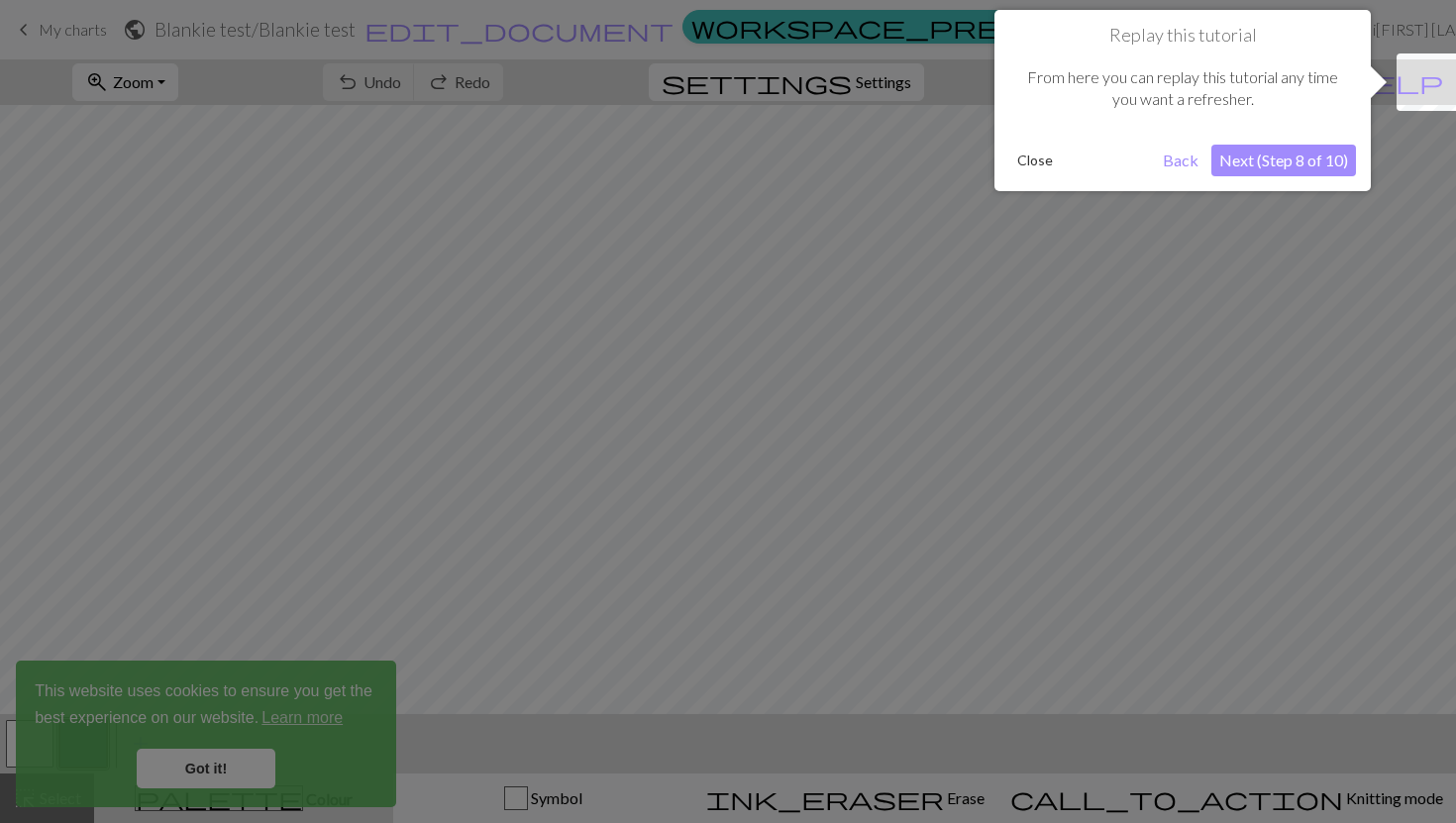 click on "Next (Step 8 of 10)" at bounding box center (1284, 160) 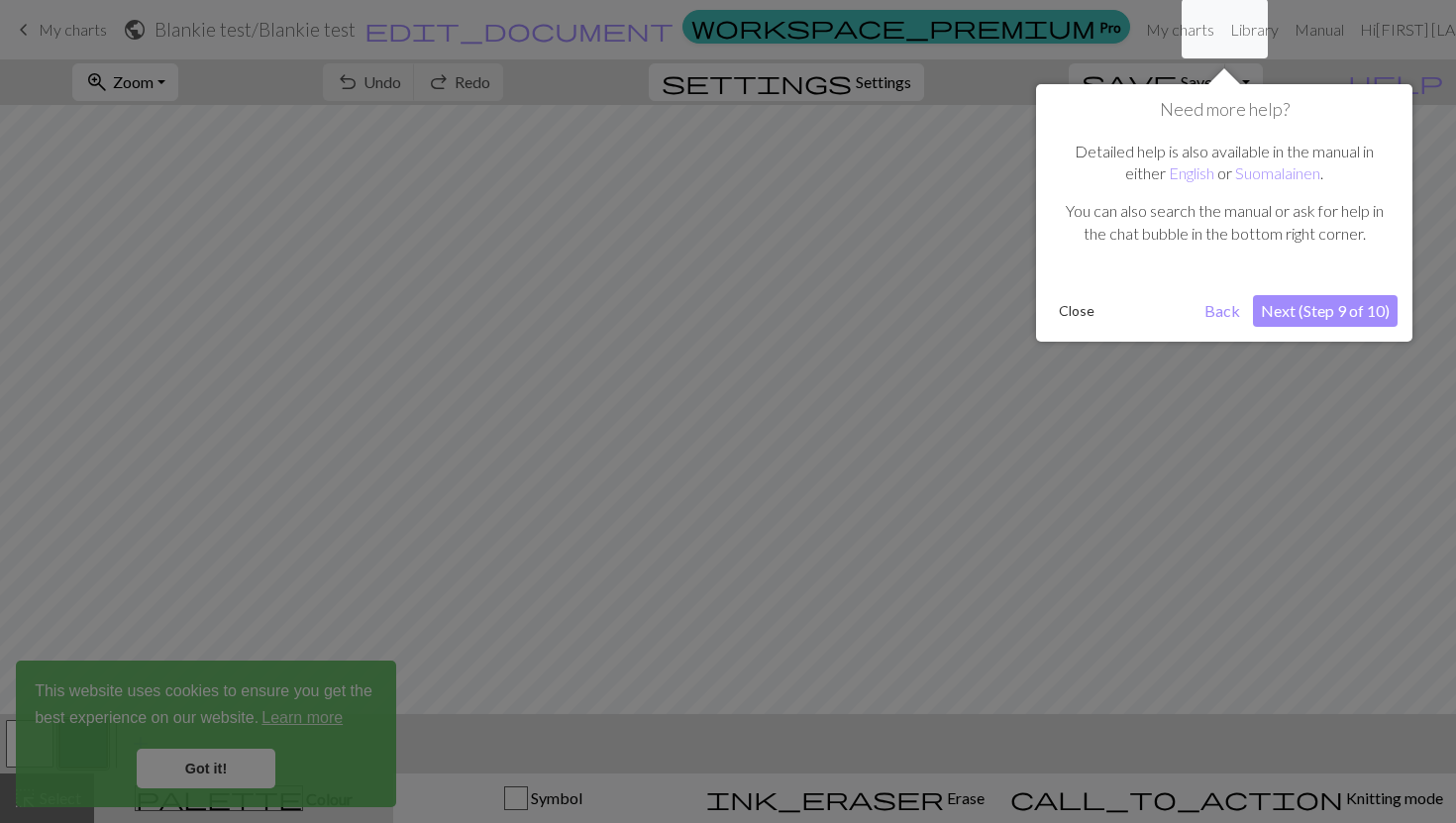 click on "Next (Step 9 of 10)" at bounding box center [1325, 311] 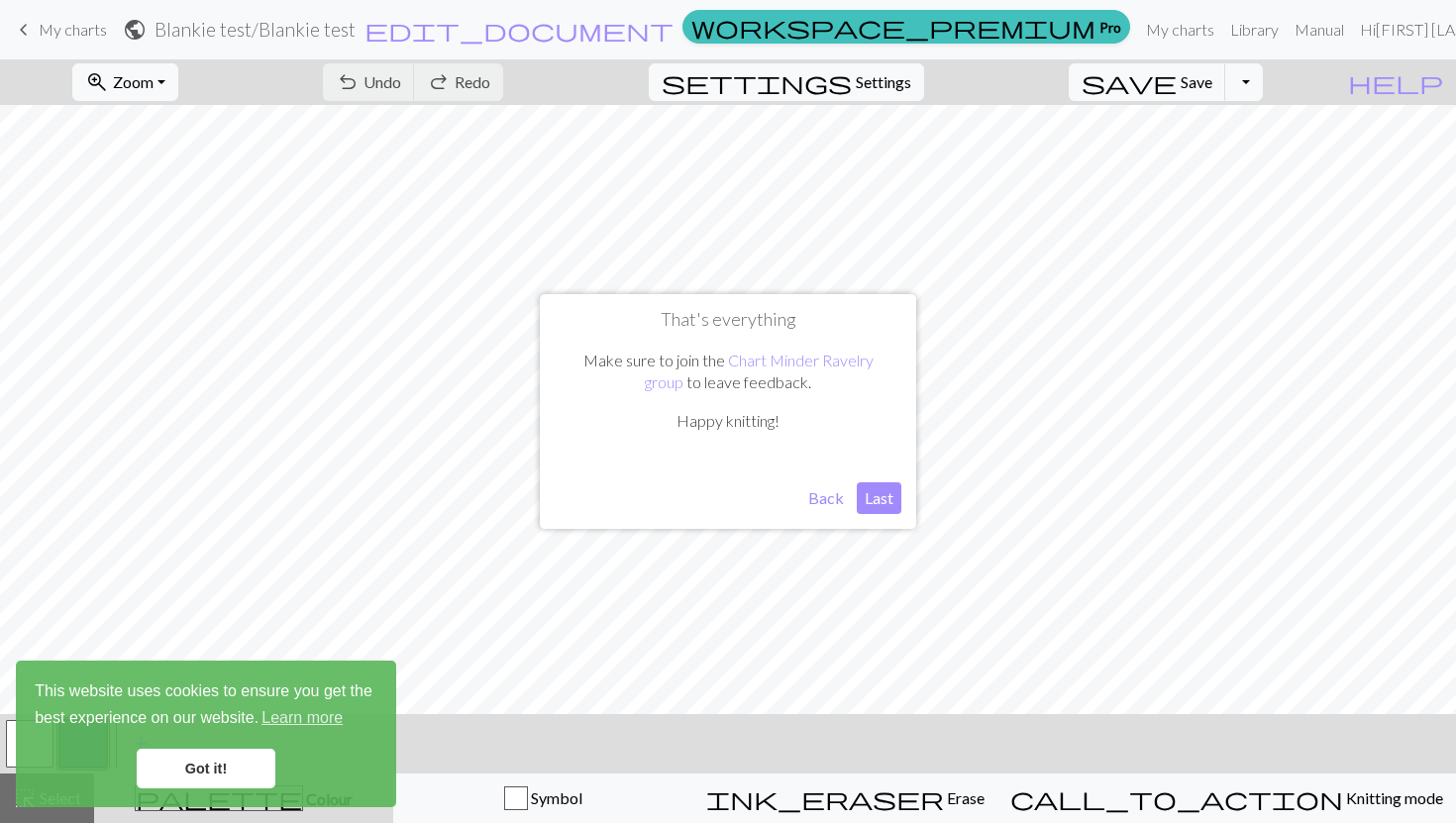 click on "Last" at bounding box center [879, 498] 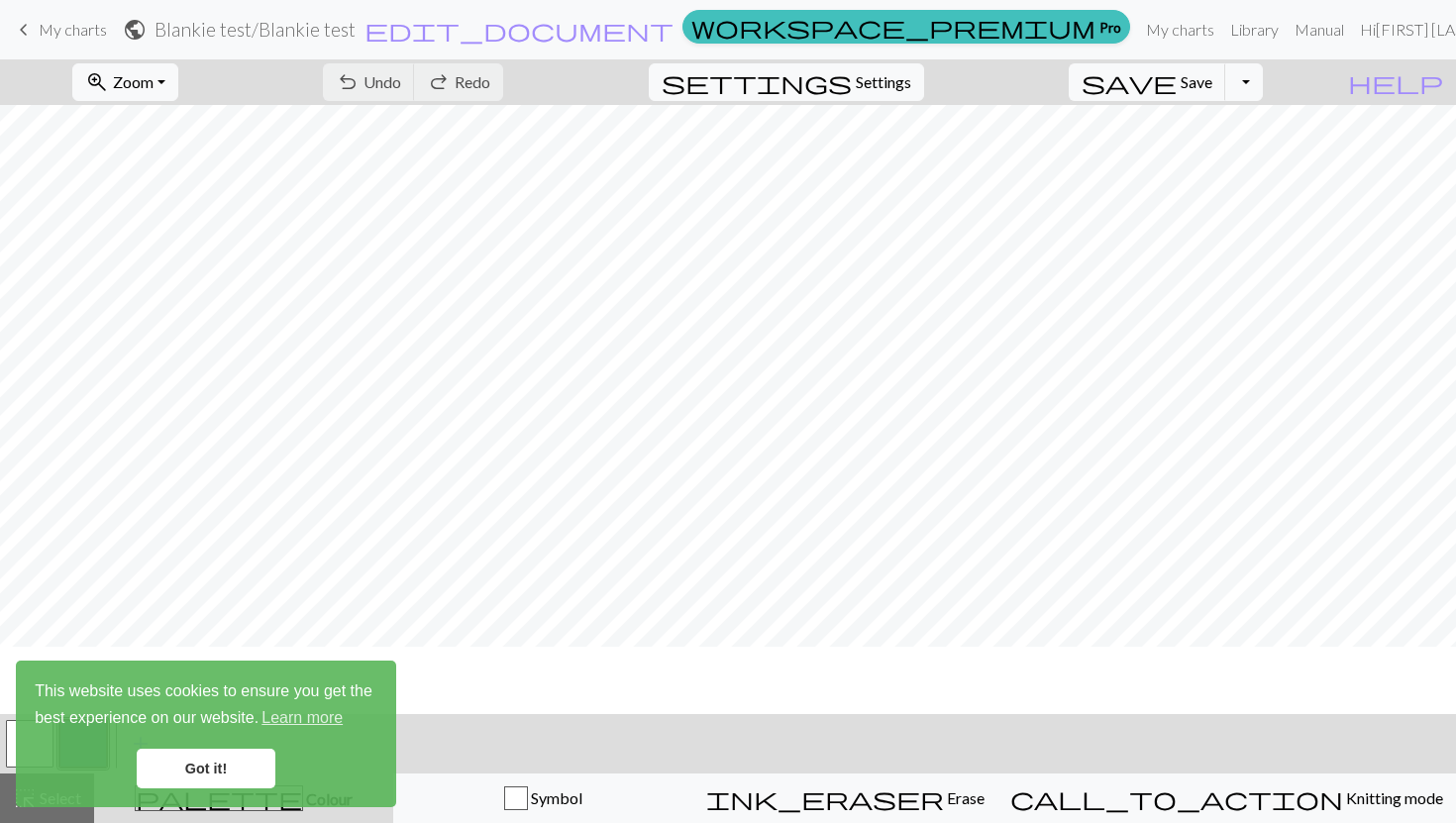 scroll, scrollTop: 0, scrollLeft: 0, axis: both 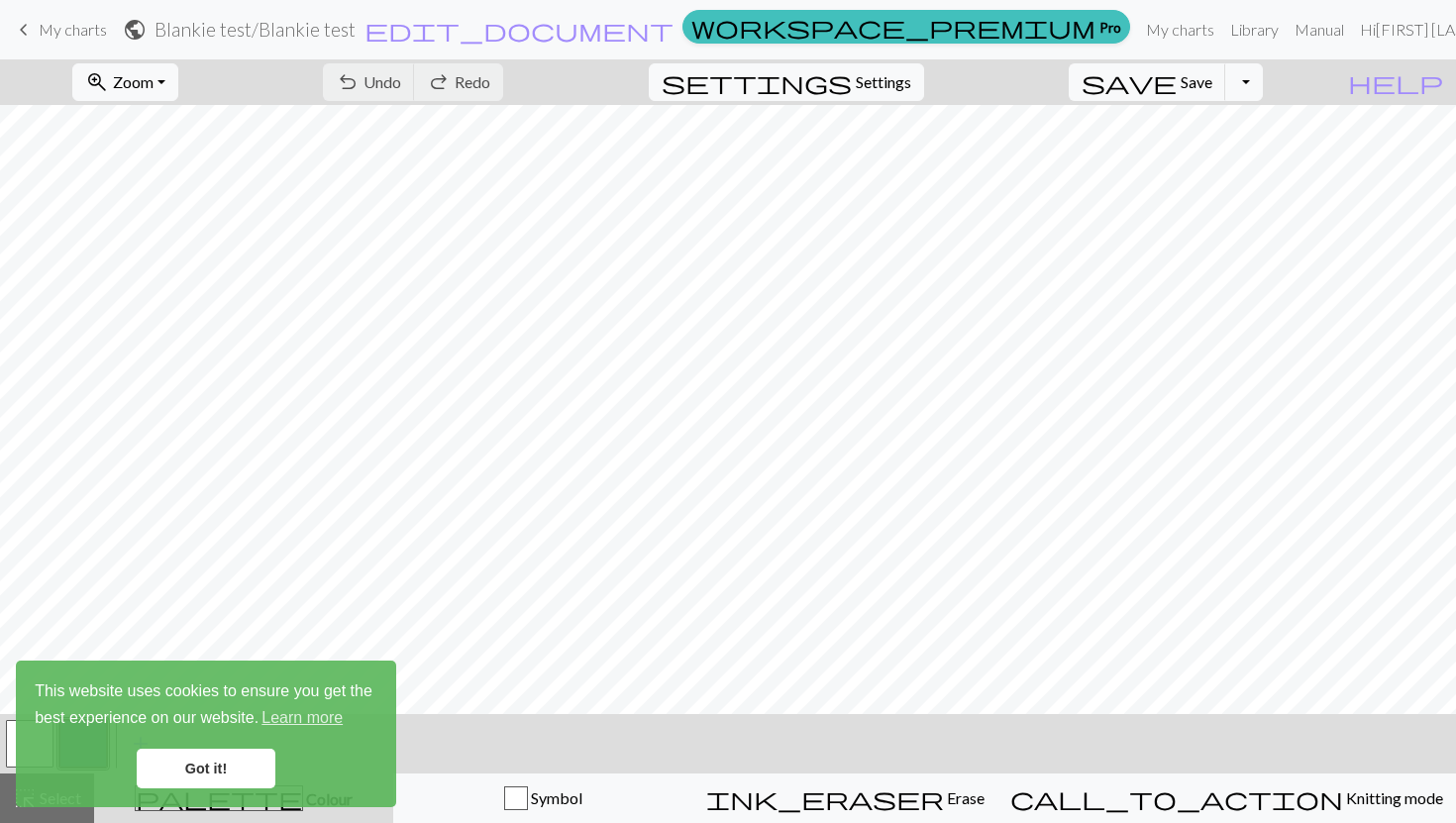 click on "My charts" at bounding box center (72, 29) 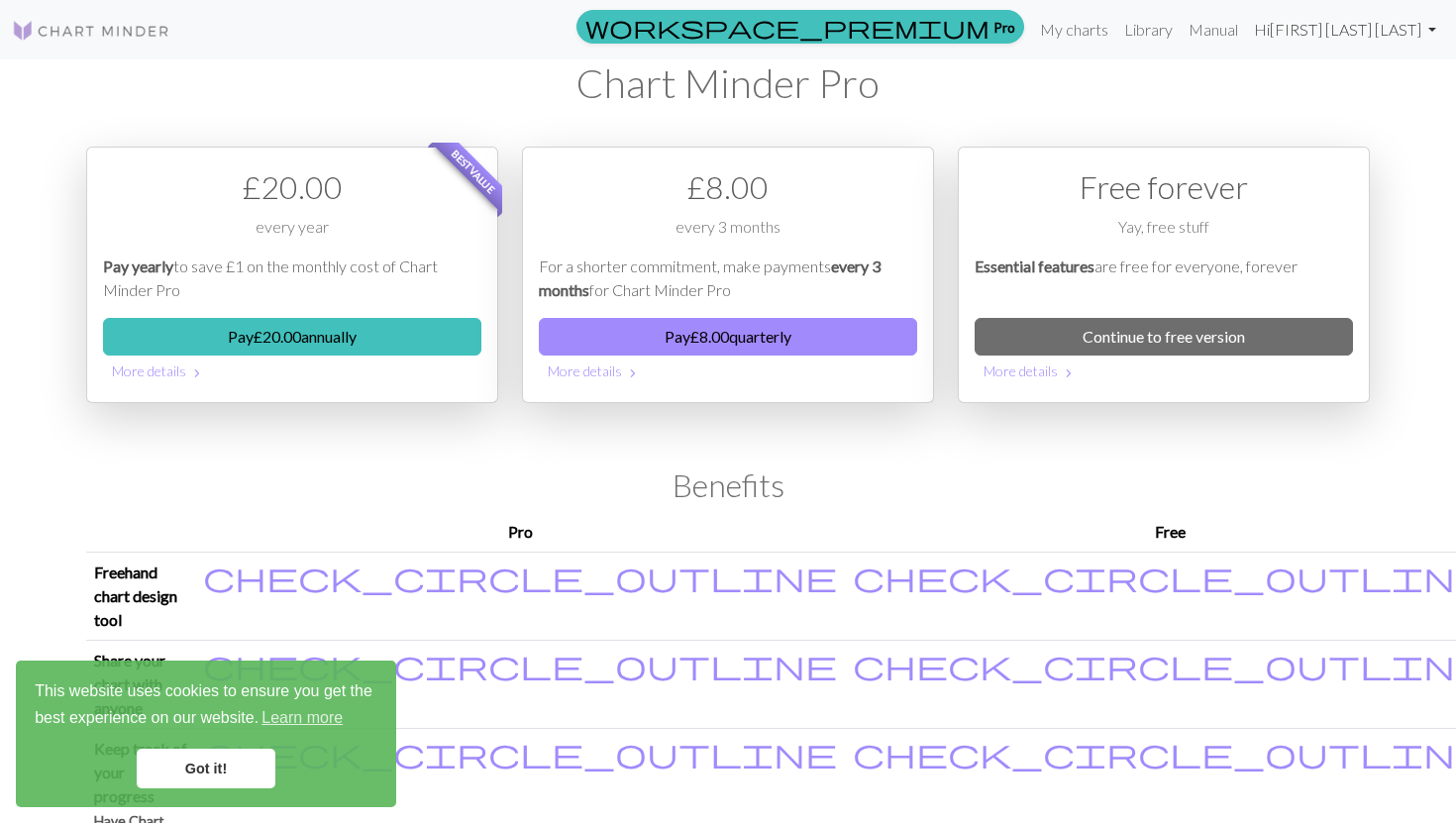 click on "Hi  [FIRST] [LAST] [LAST]" at bounding box center (1345, 30) 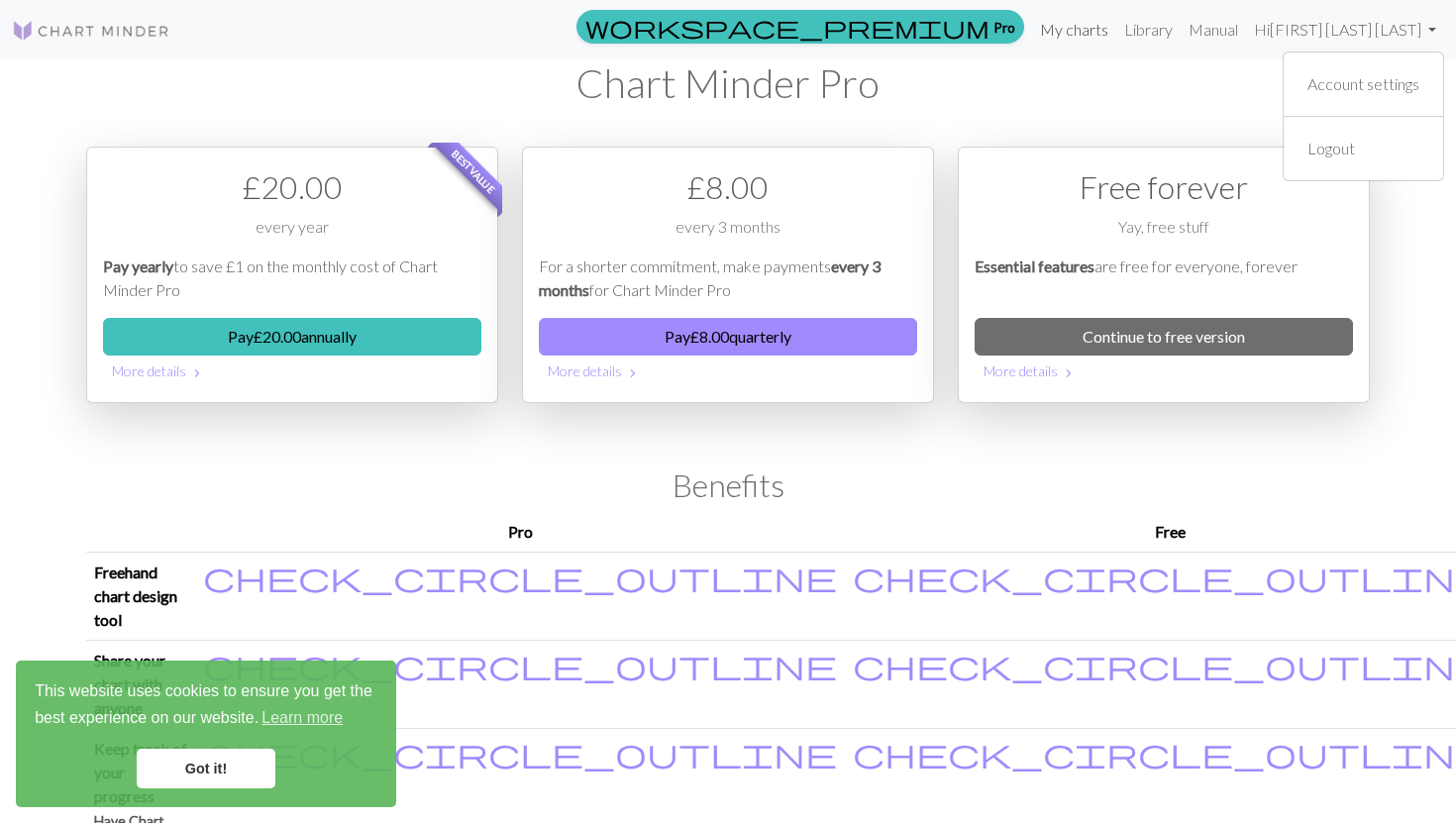 click on "My charts" at bounding box center [1074, 30] 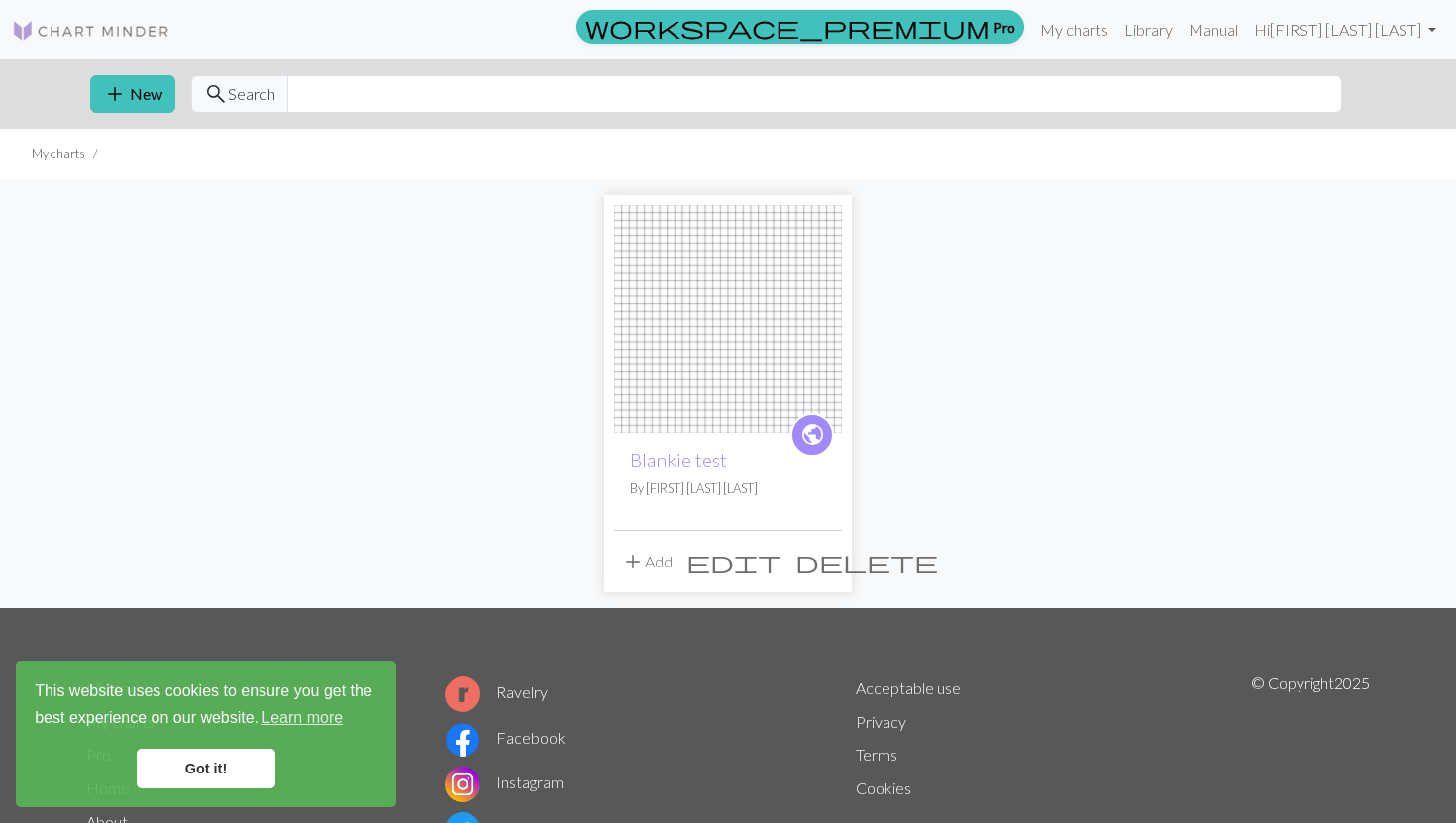 click on "edit" at bounding box center (734, 562) 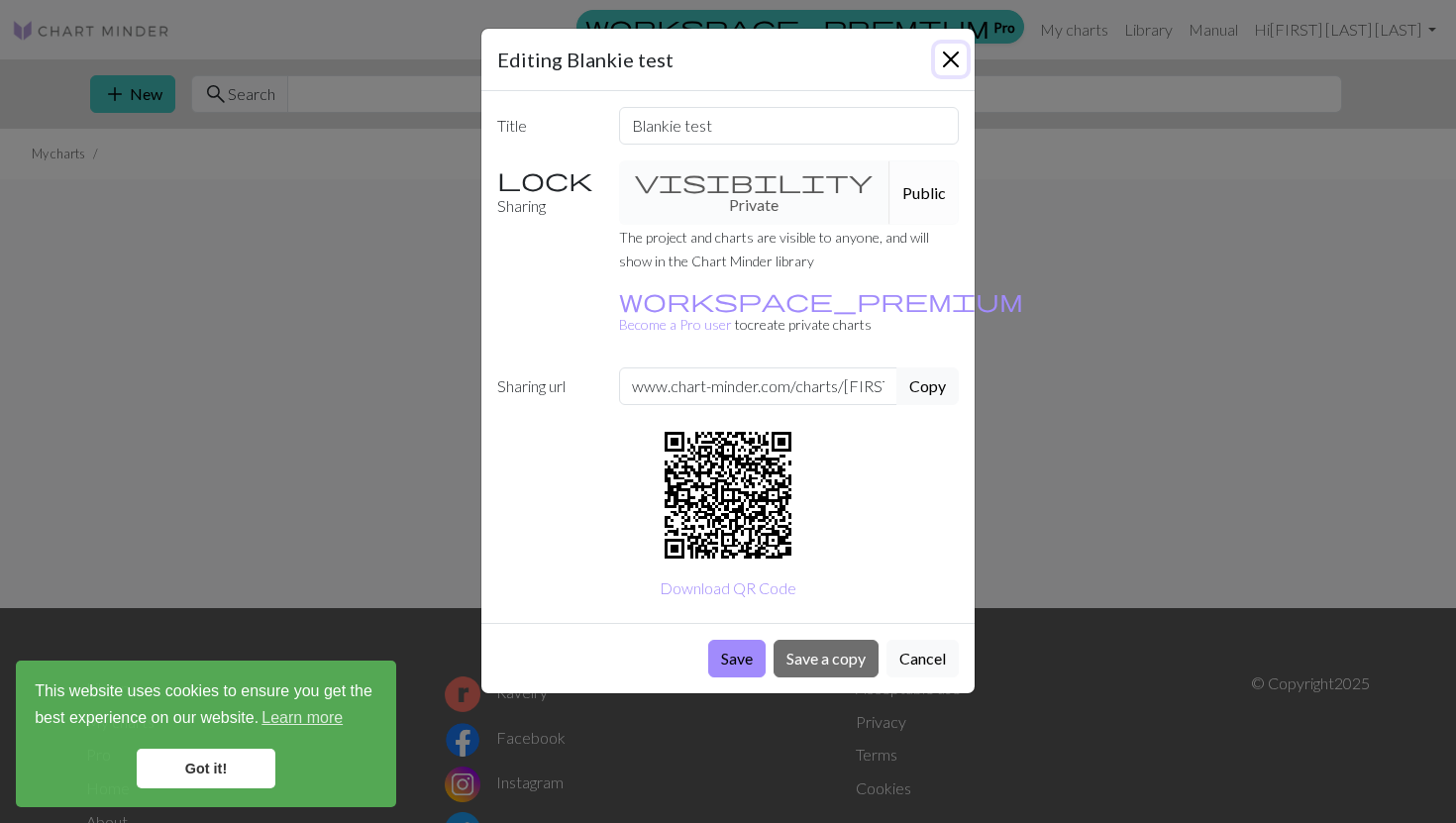 click at bounding box center [951, 59] 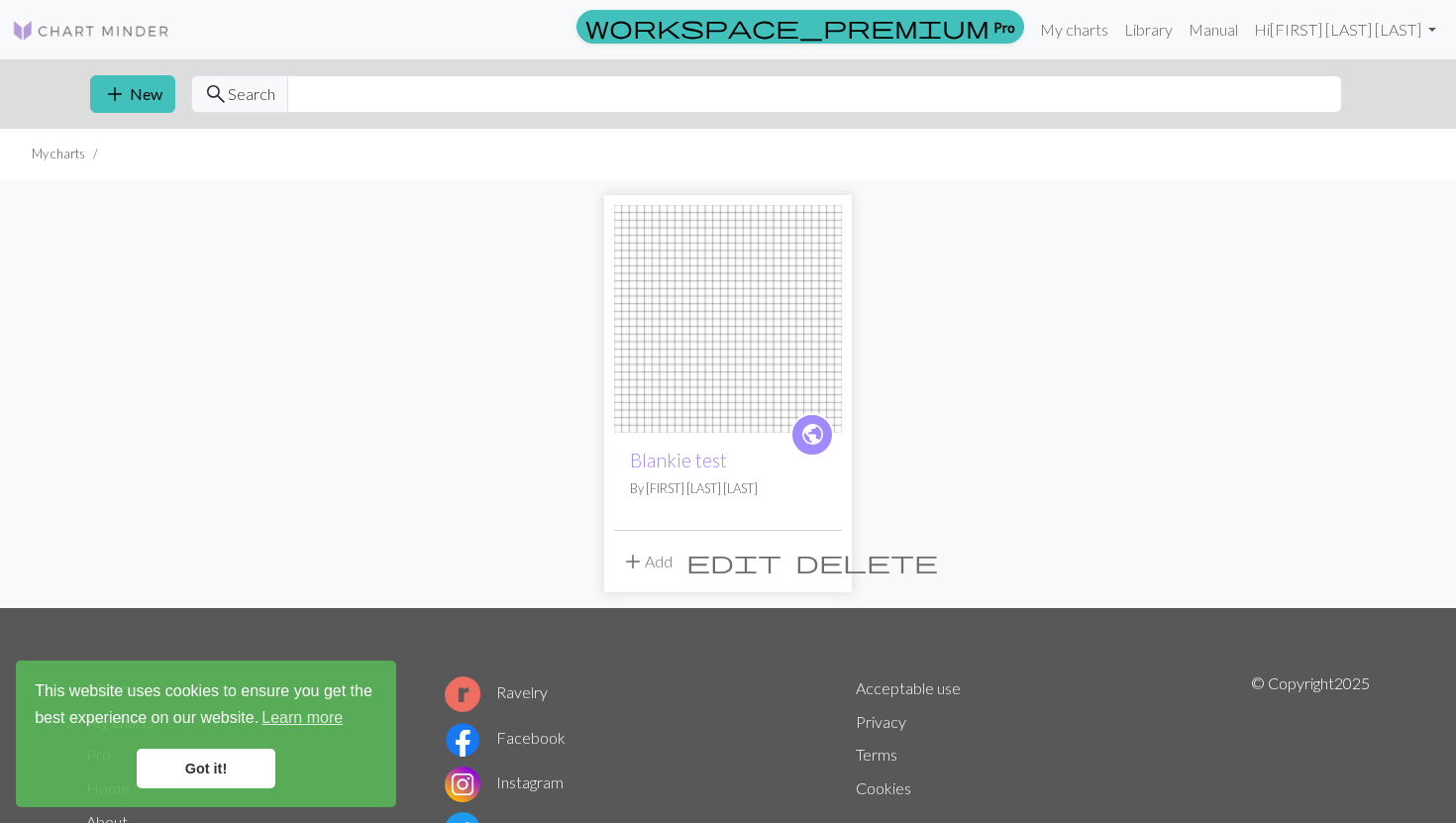click on "edit" at bounding box center [734, 562] 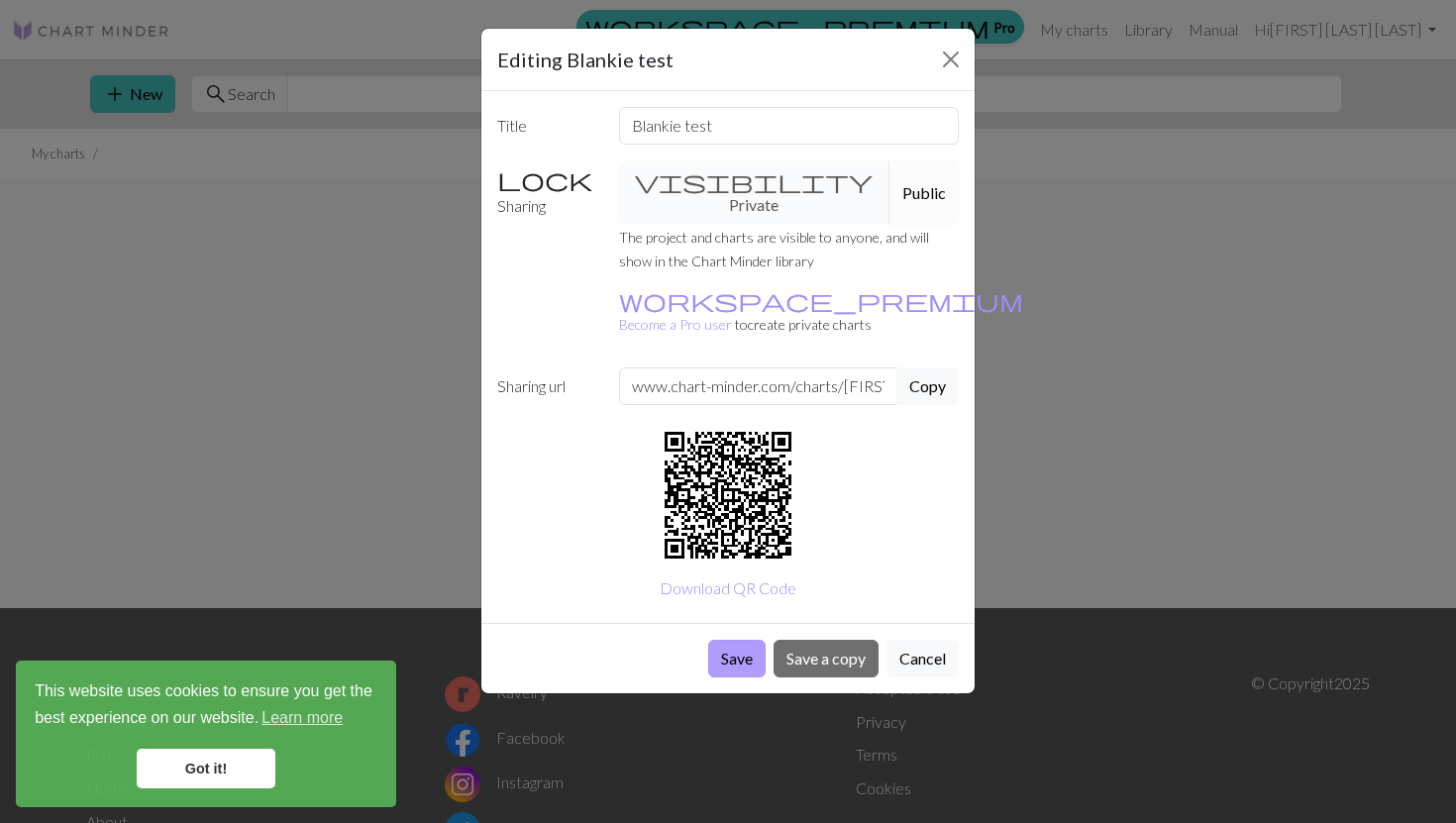 click on "Save" at bounding box center (737, 659) 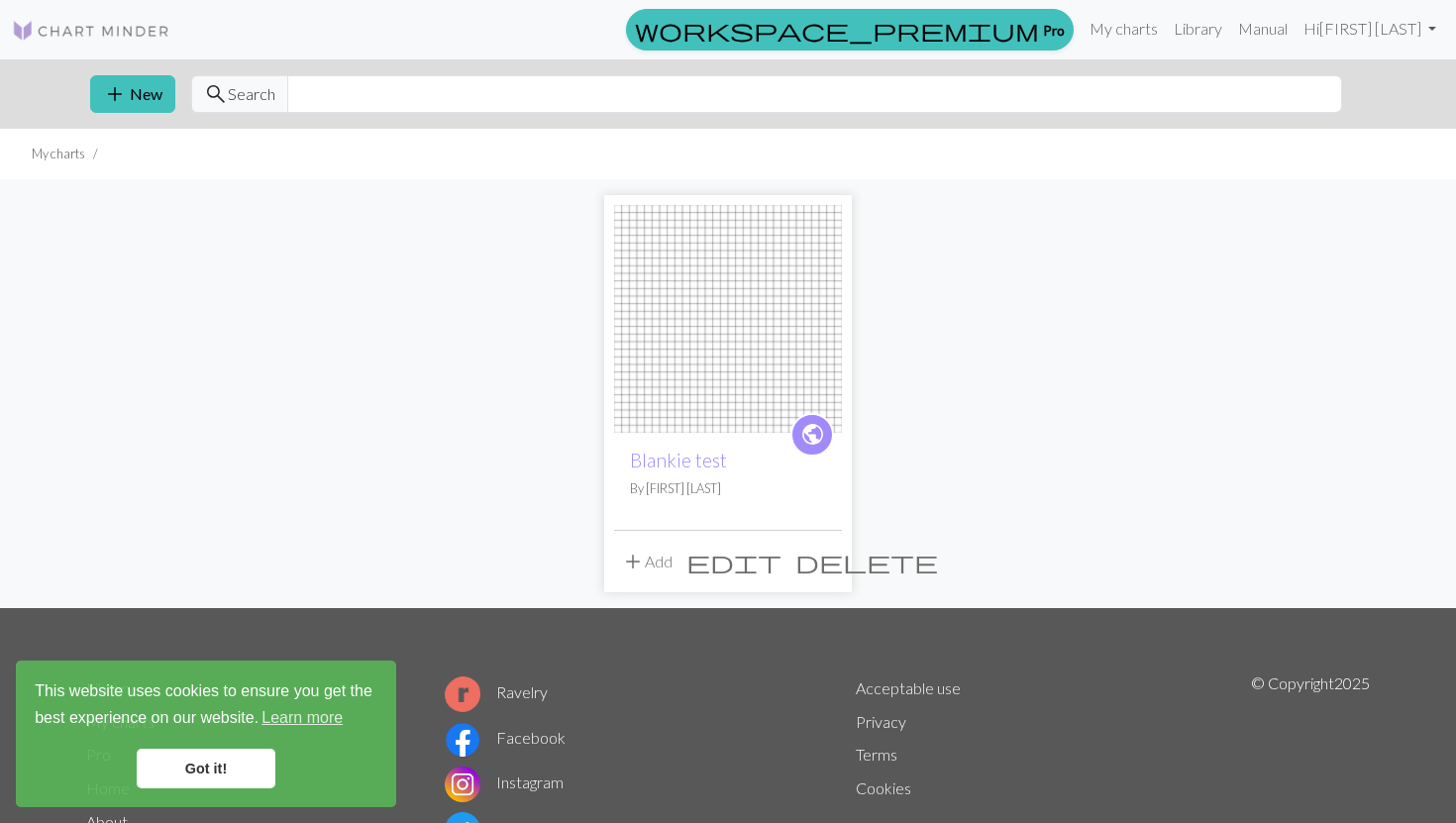 scroll, scrollTop: 0, scrollLeft: 0, axis: both 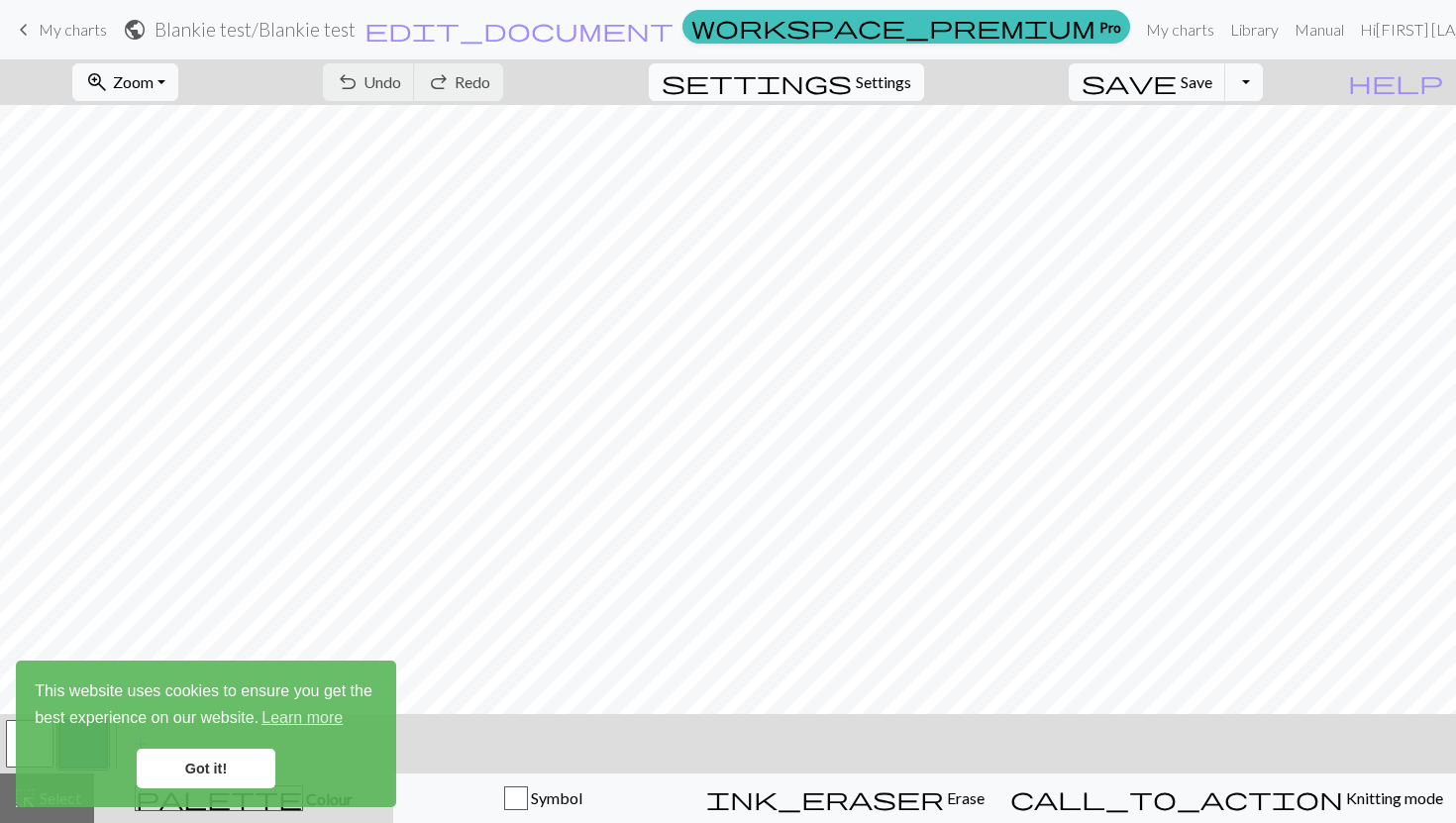 click on "Settings" at bounding box center [884, 82] 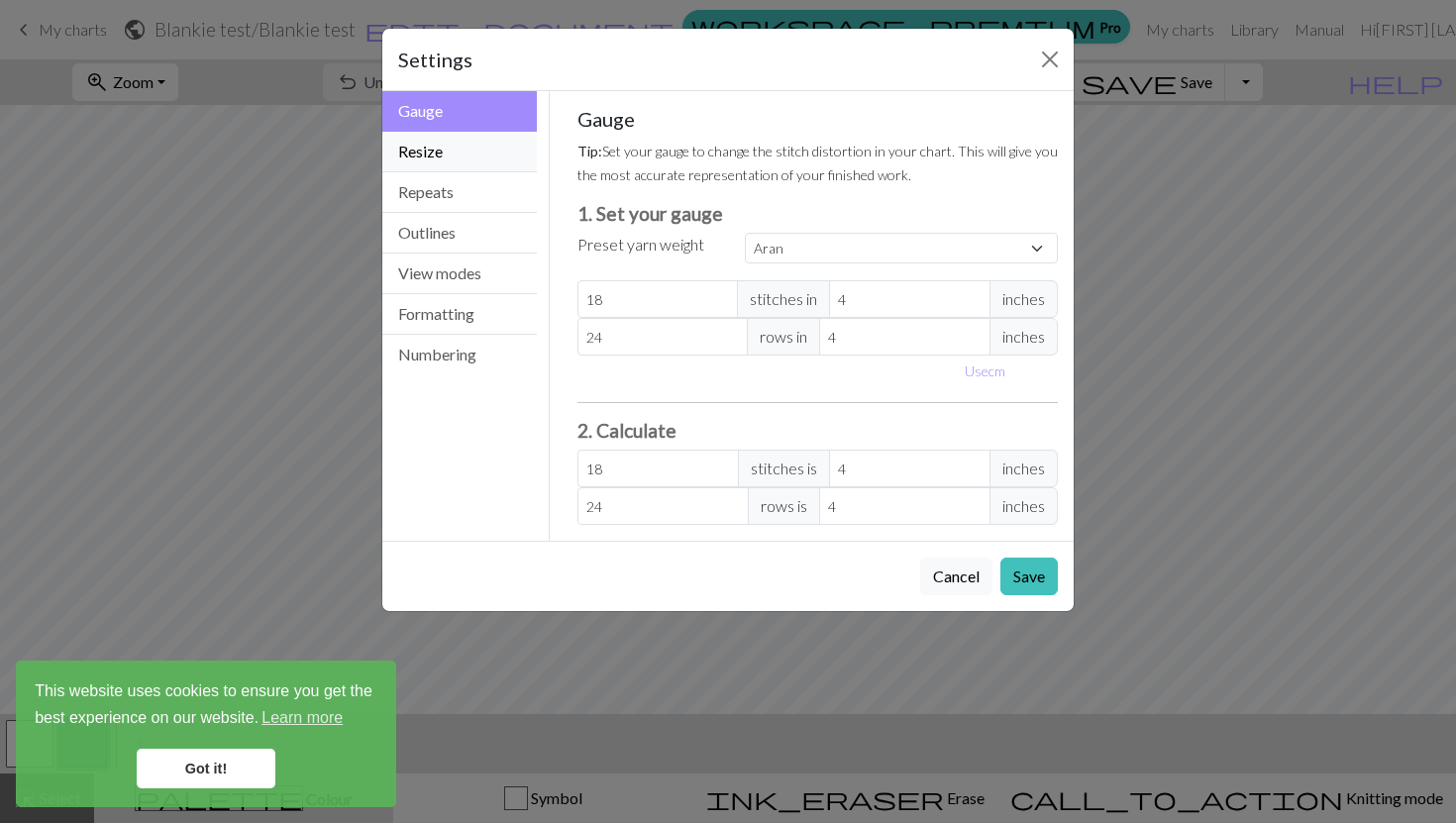 click on "Resize" at bounding box center [460, 152] 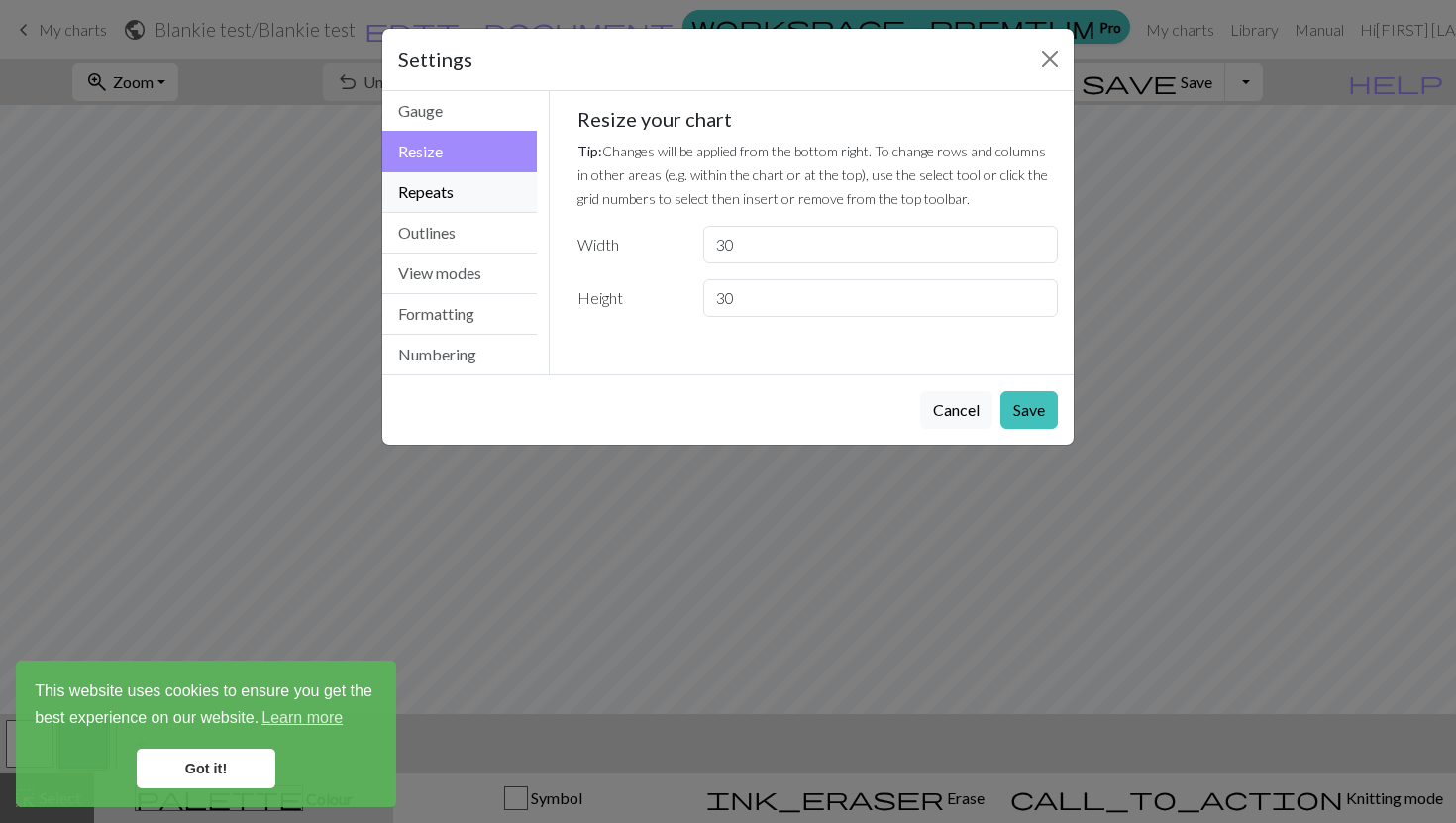 click on "Repeats" at bounding box center [460, 192] 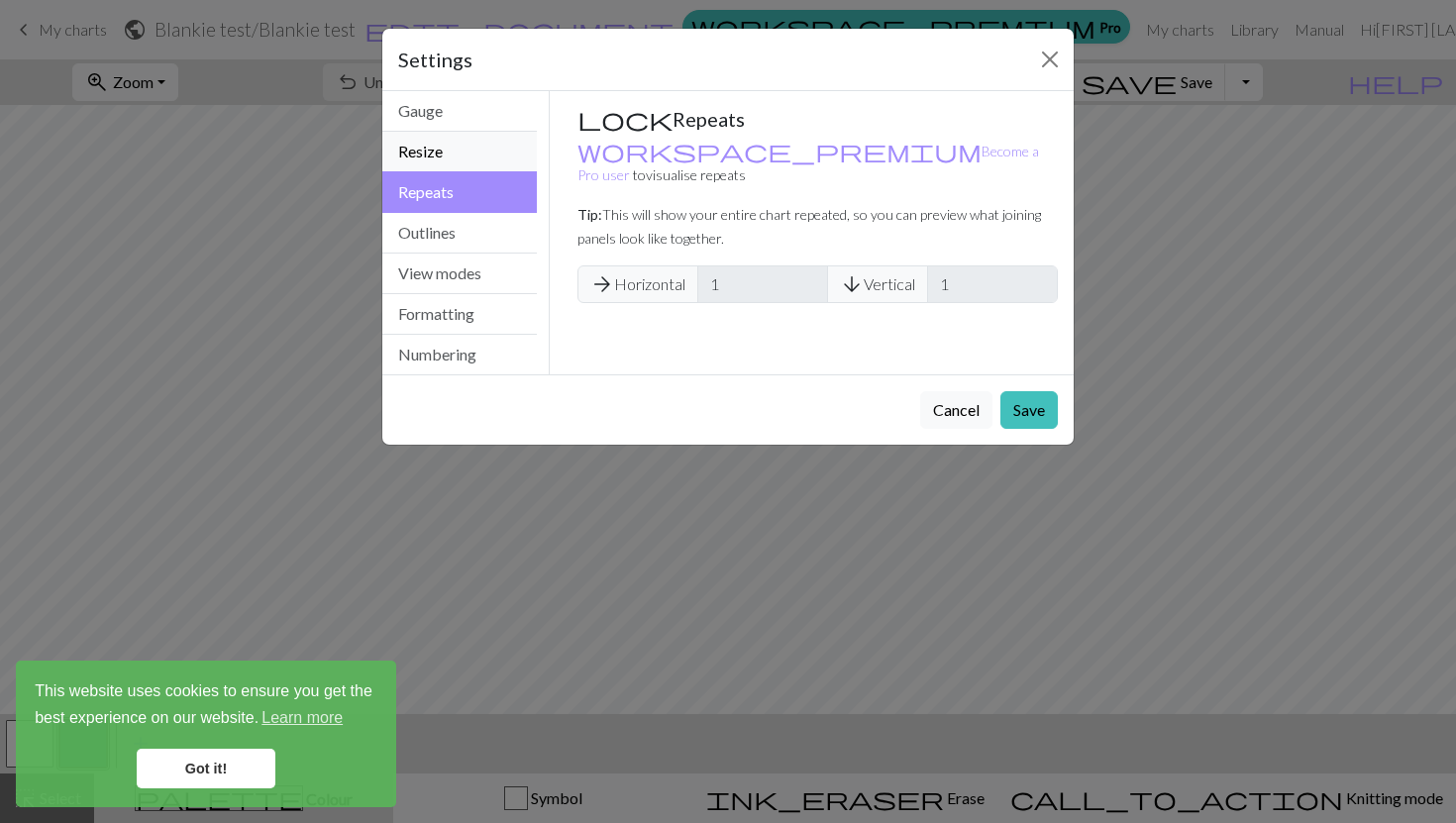 click on "Resize" at bounding box center (460, 152) 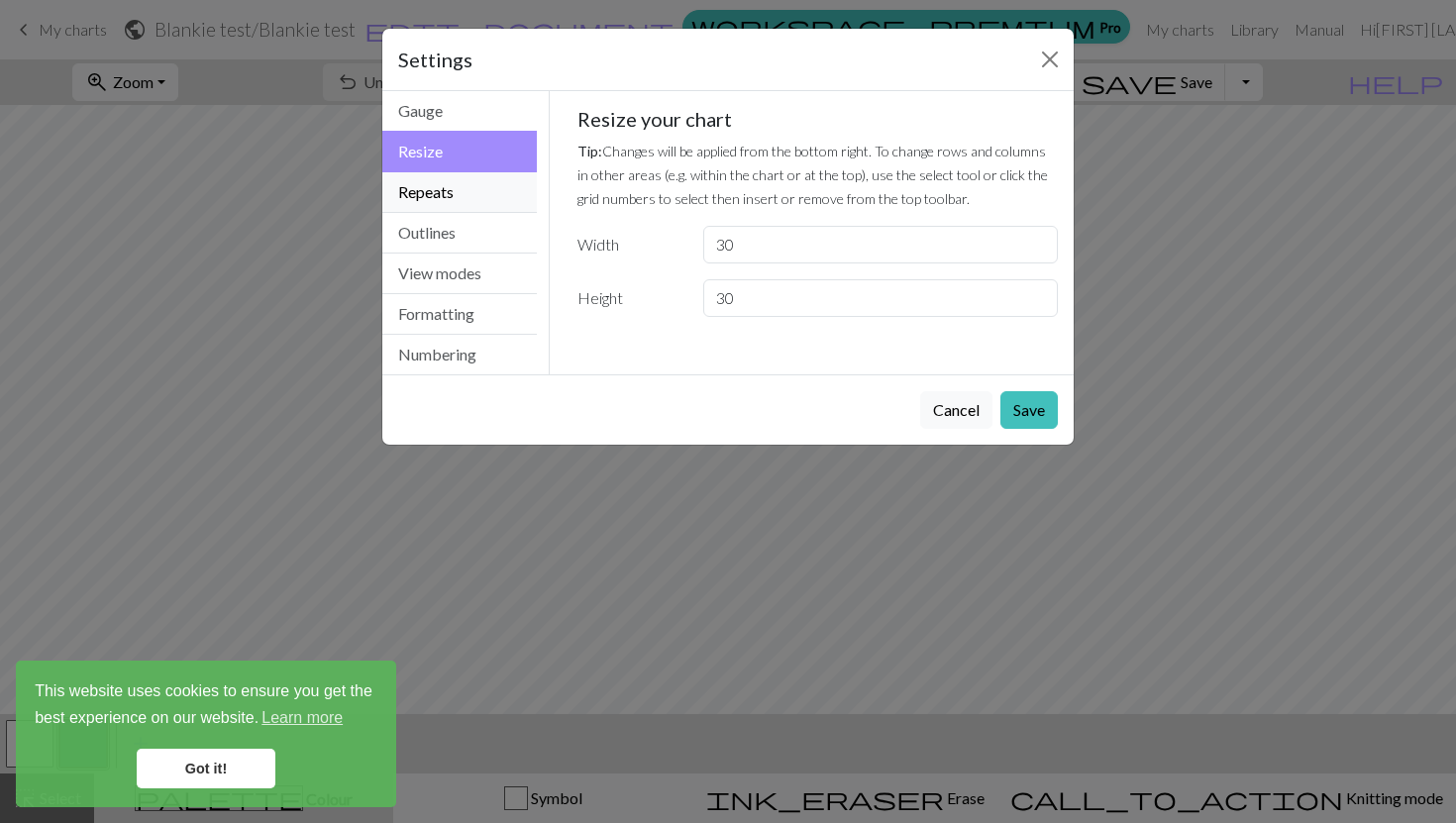 click on "Repeats" at bounding box center [460, 192] 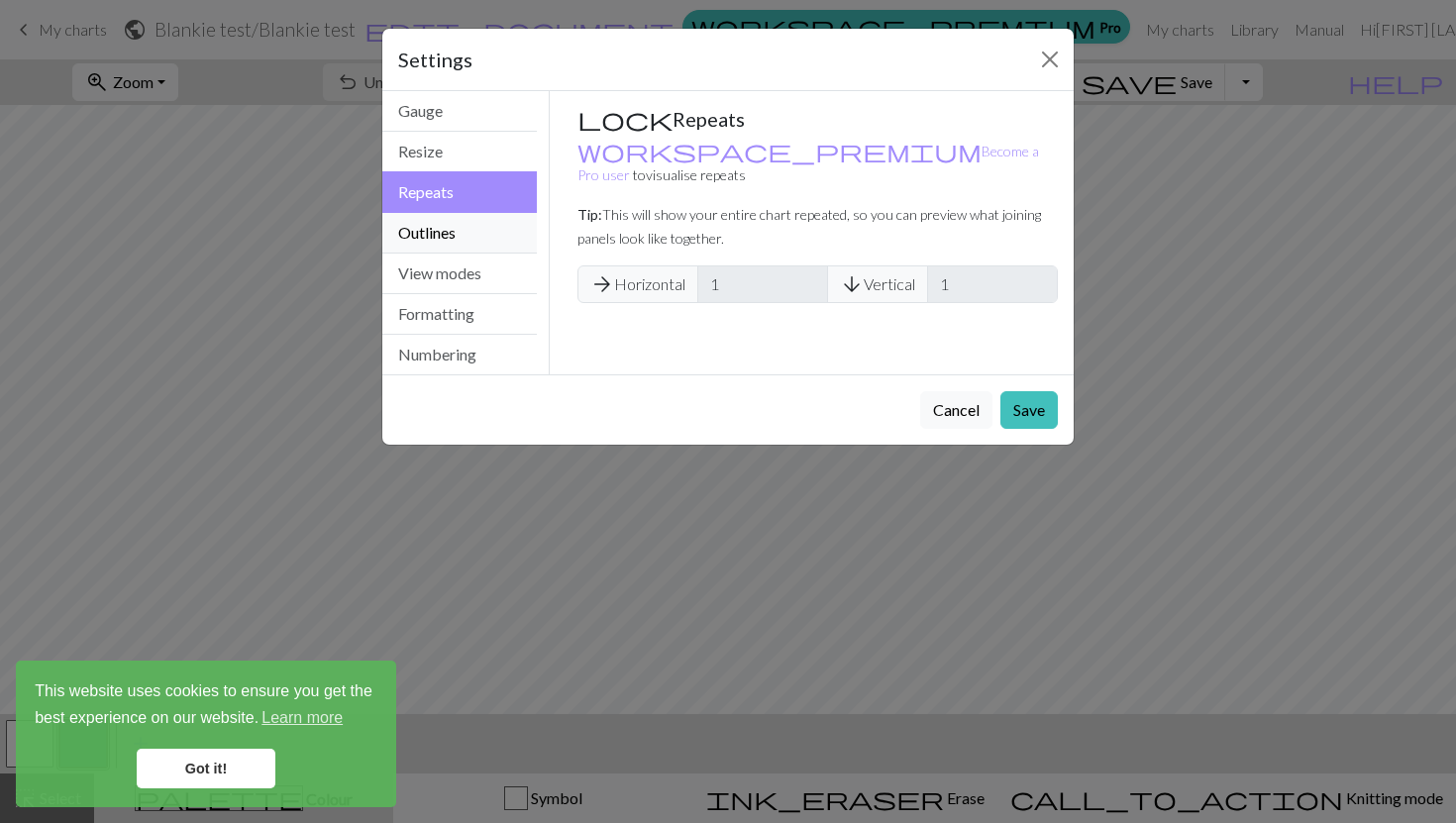 click on "Outlines" at bounding box center [460, 233] 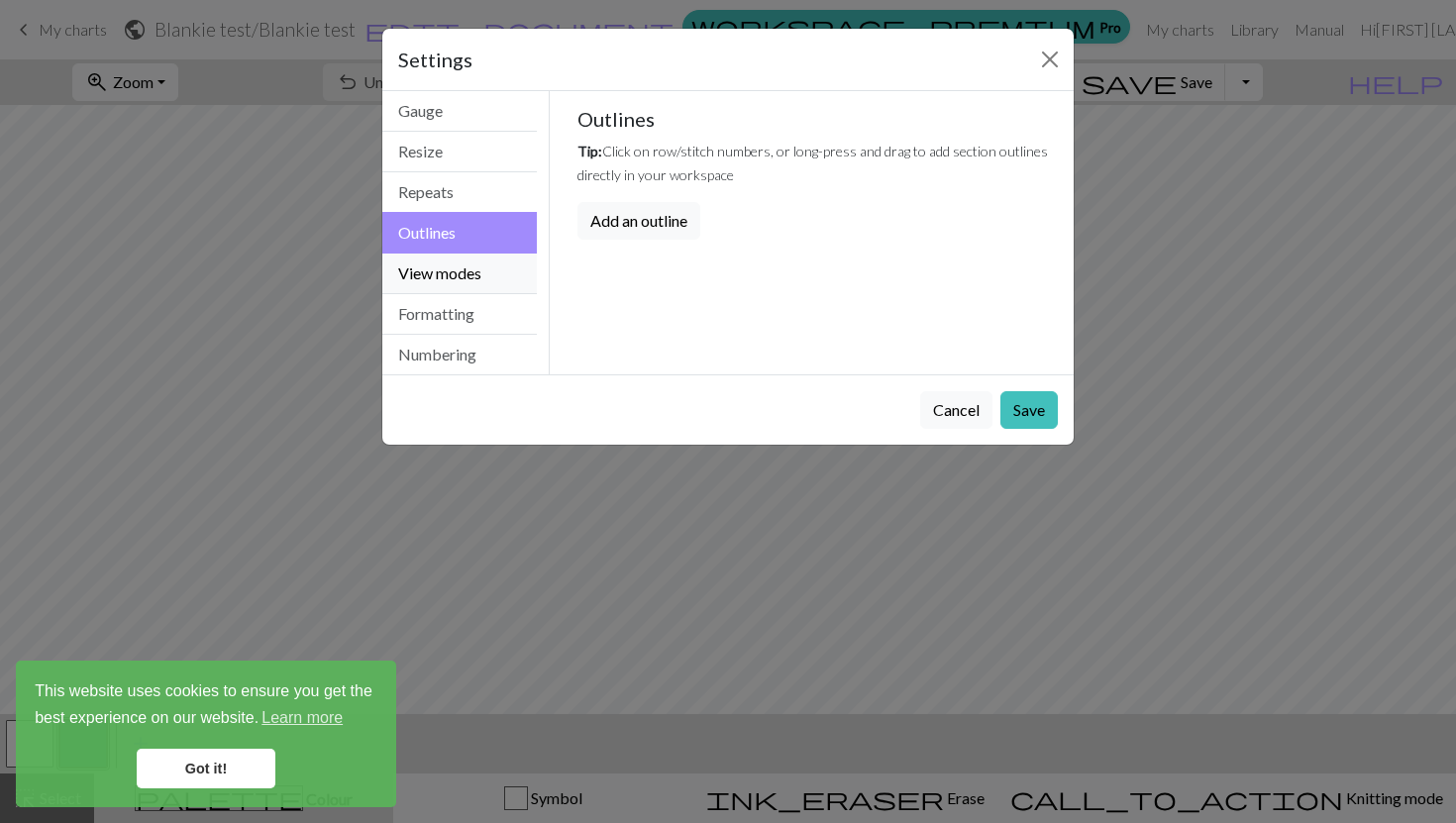 click on "View modes" at bounding box center (460, 273) 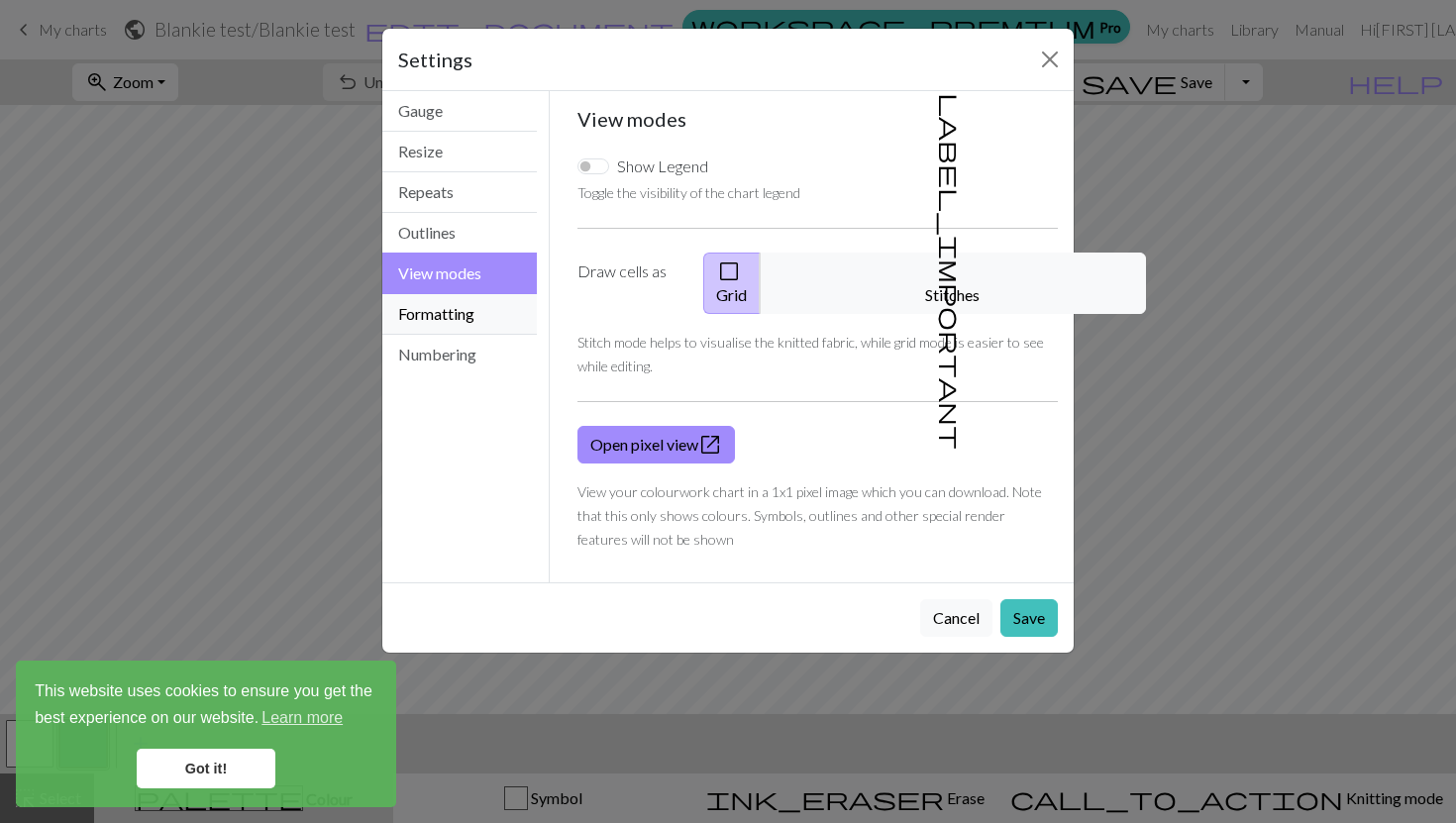 click on "Formatting" at bounding box center [460, 314] 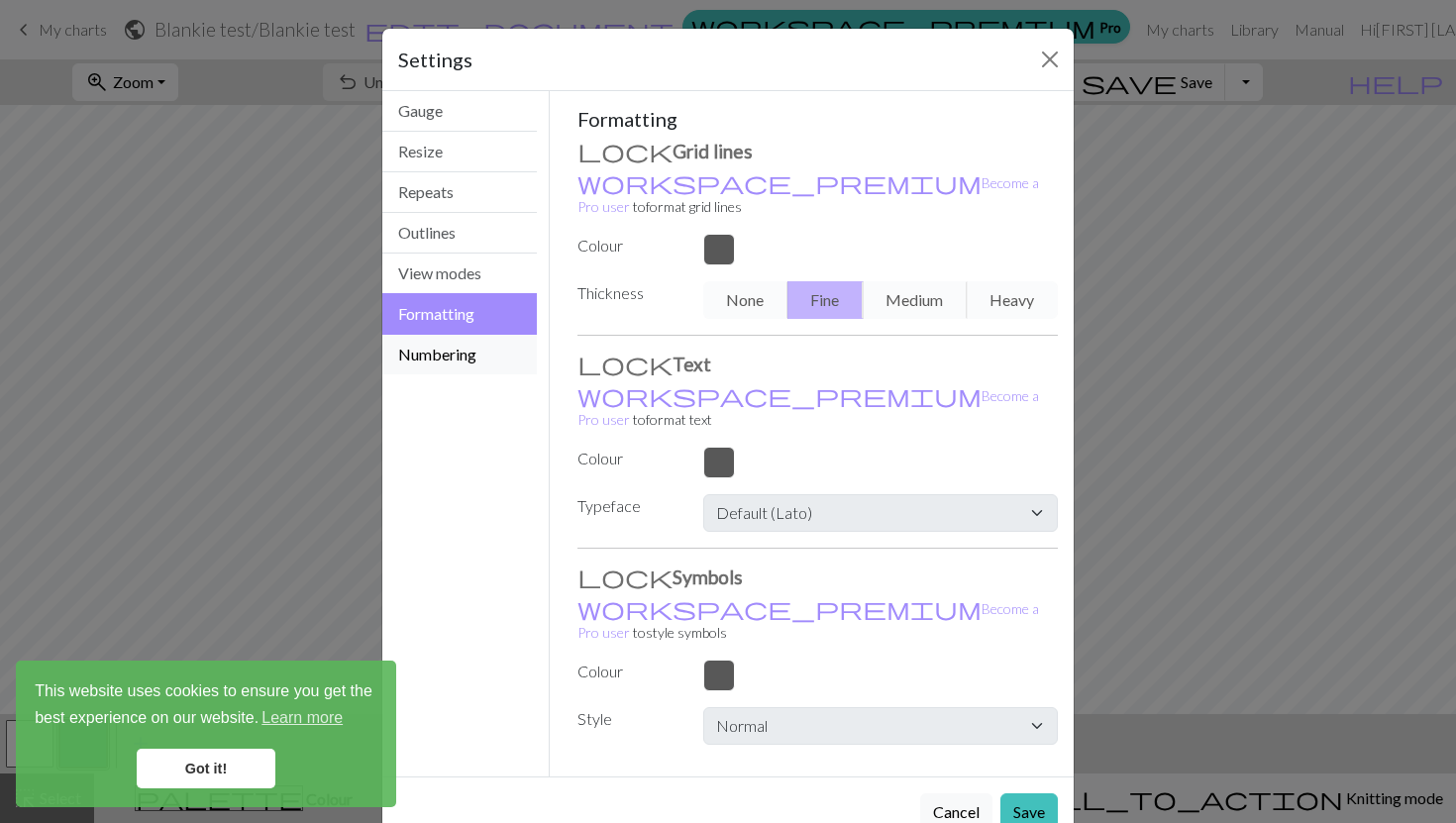 click on "Numbering" at bounding box center [460, 355] 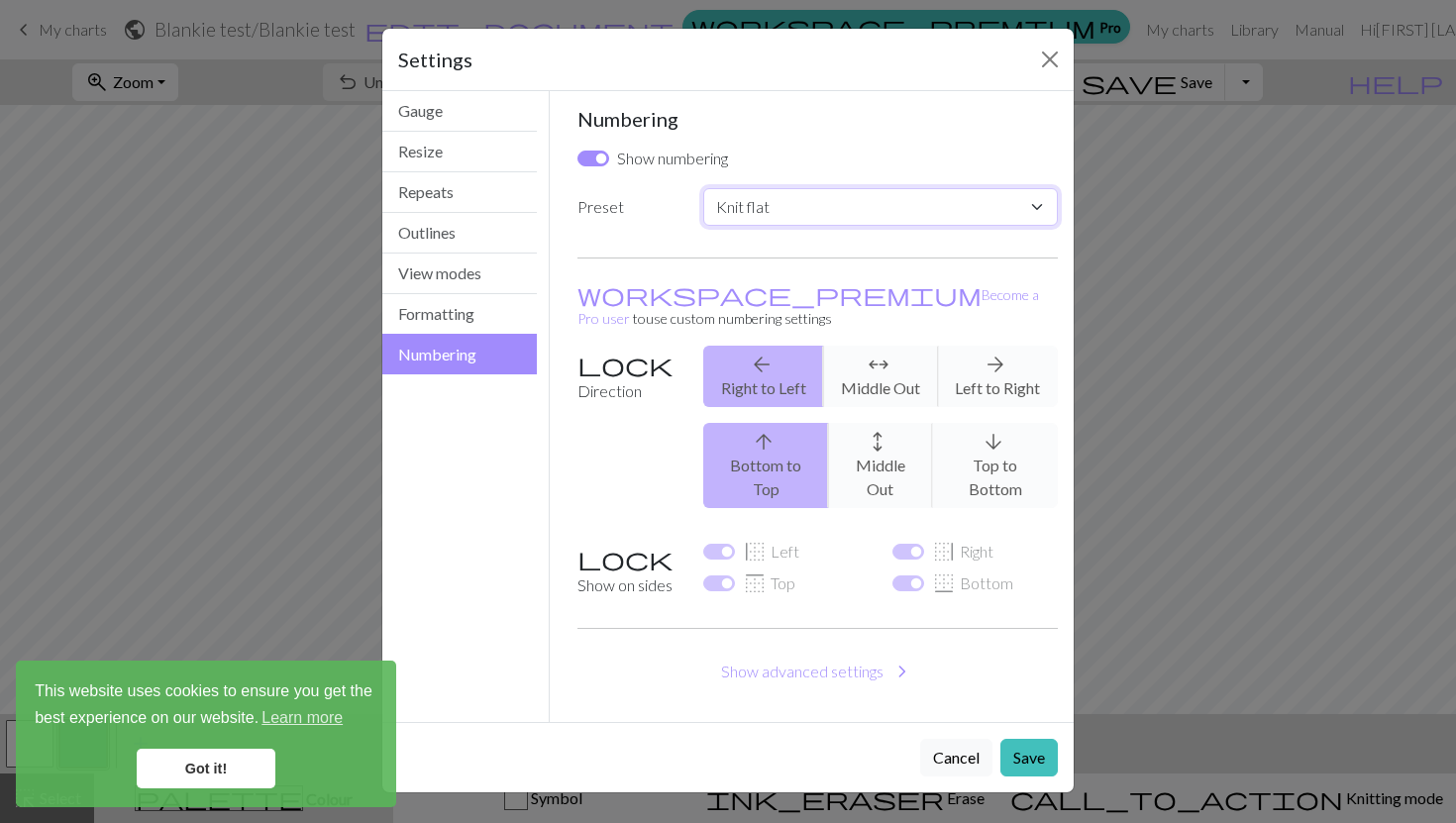 click on "Custom Knit flat Knit in the round Lace knitting Cross stitch" at bounding box center (881, 207) 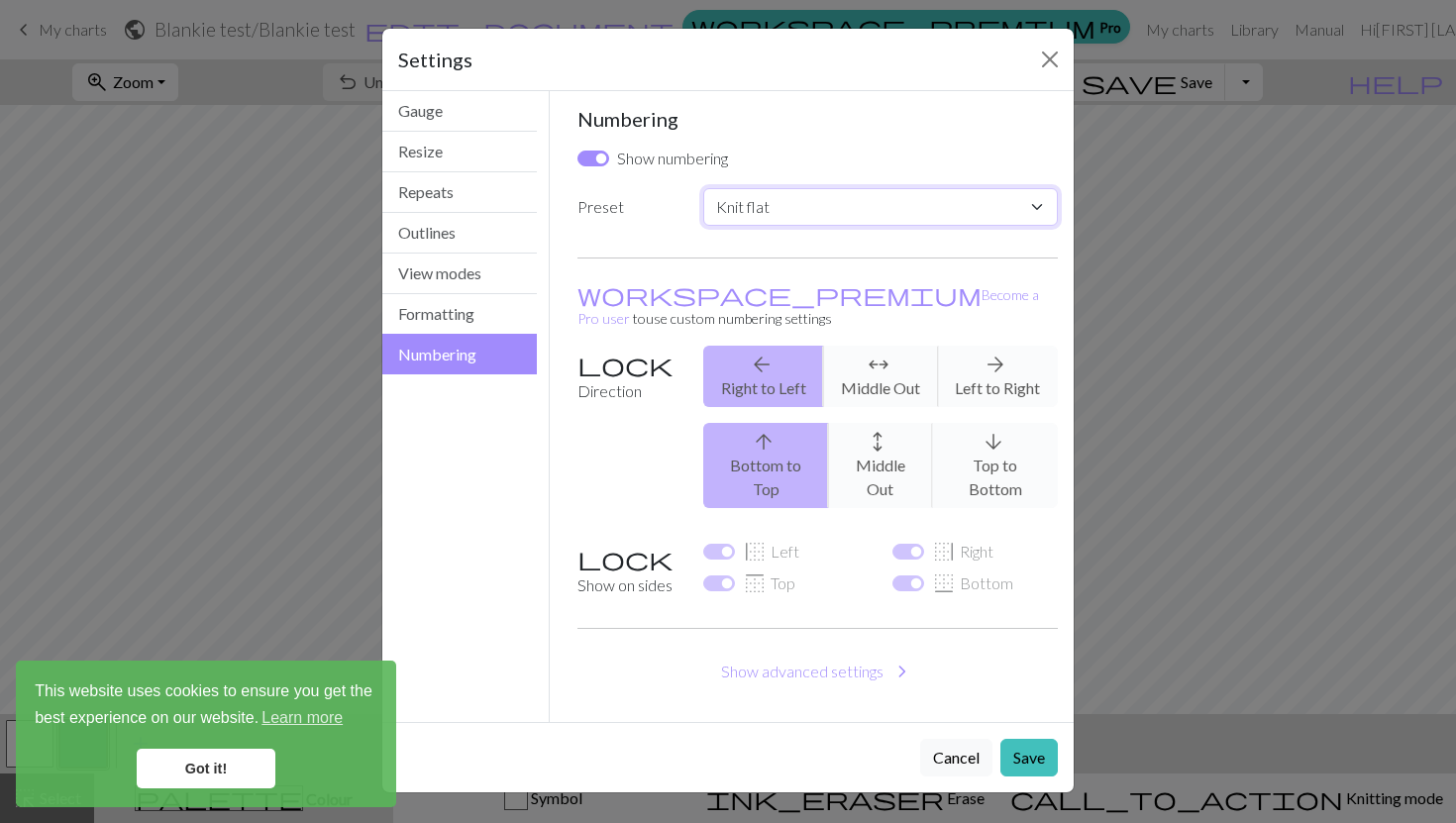 select on "crossstitch" 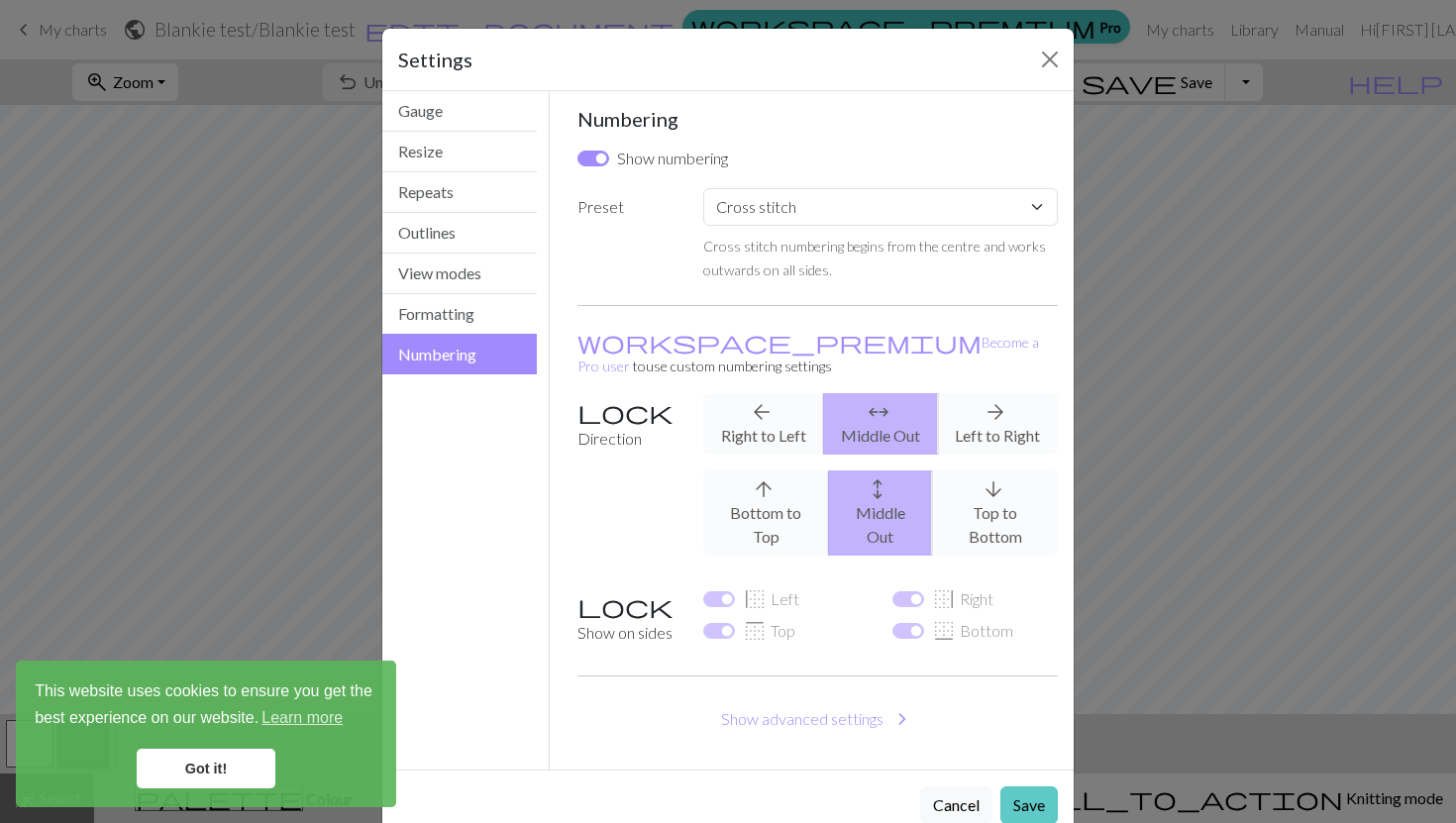 click on "Save" at bounding box center (1029, 805) 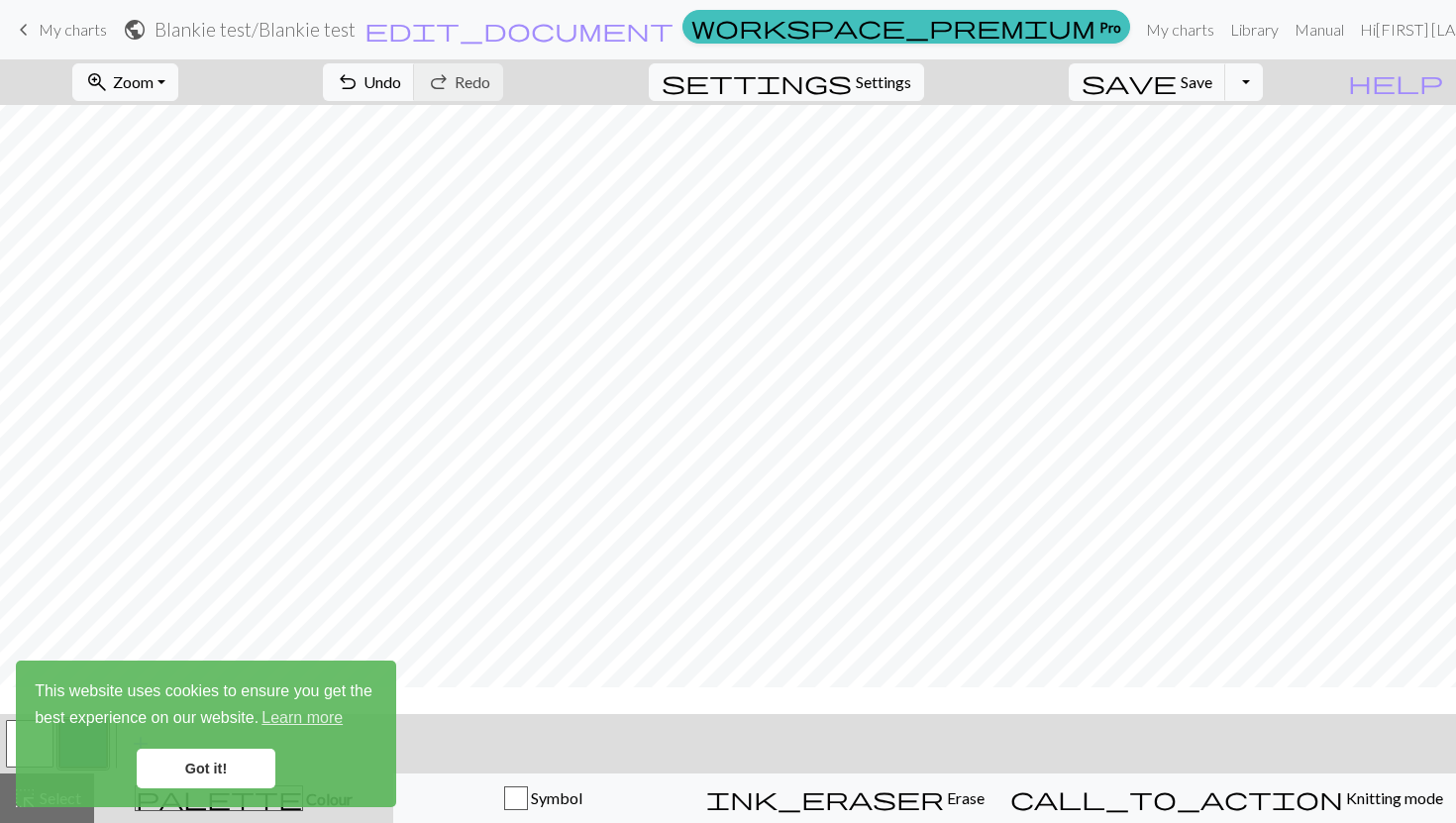scroll, scrollTop: 0, scrollLeft: 0, axis: both 